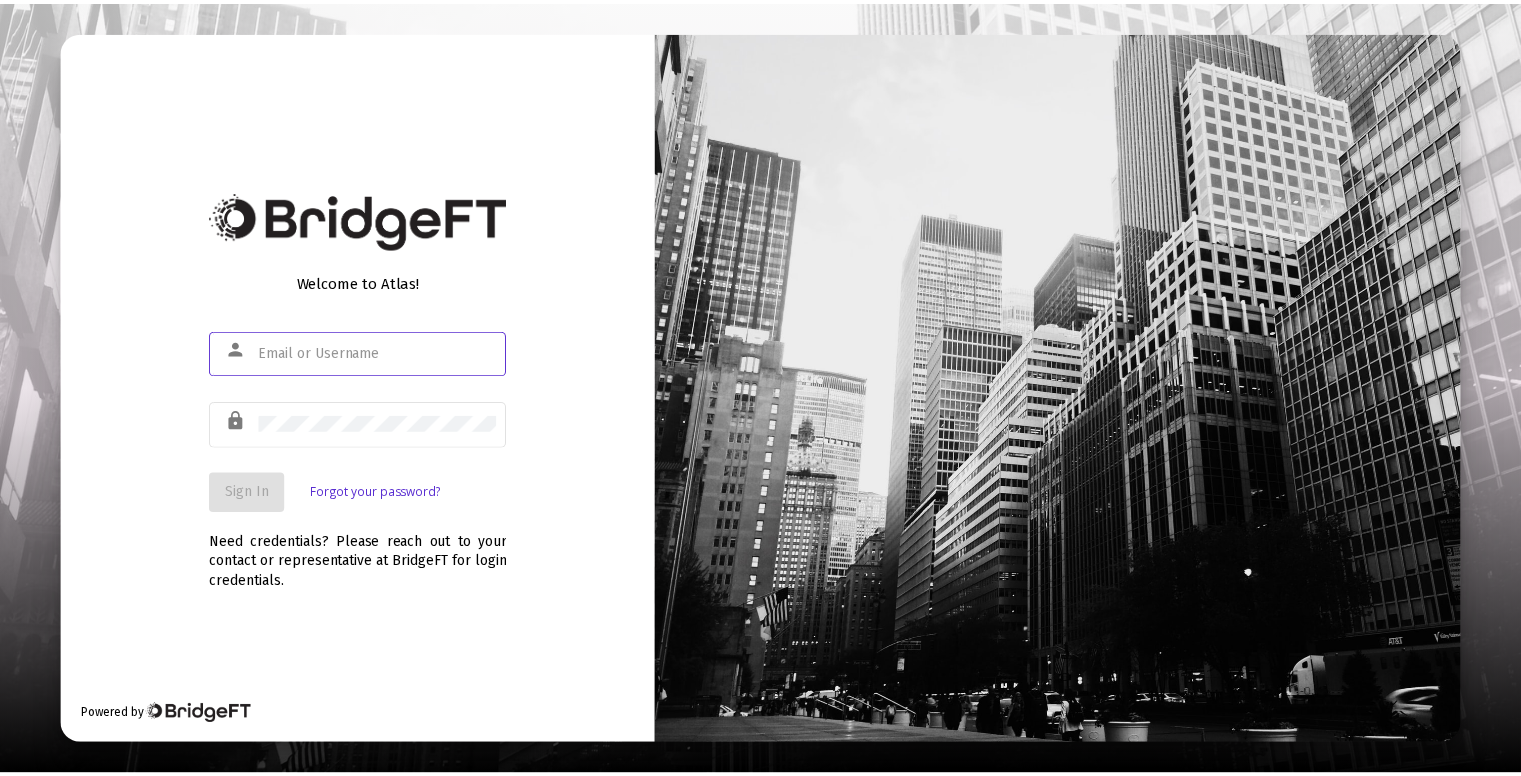 scroll, scrollTop: 0, scrollLeft: 0, axis: both 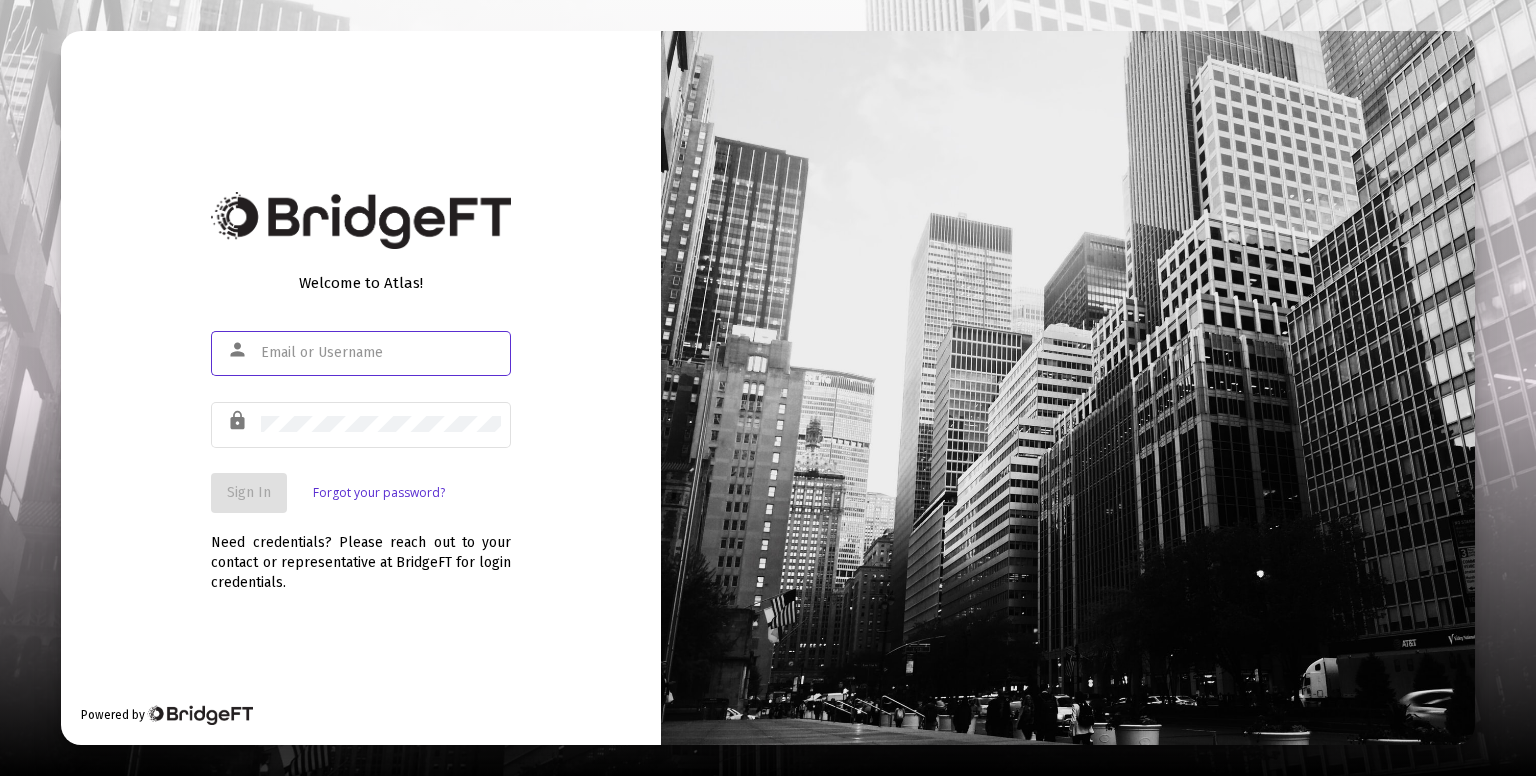 click at bounding box center (381, 353) 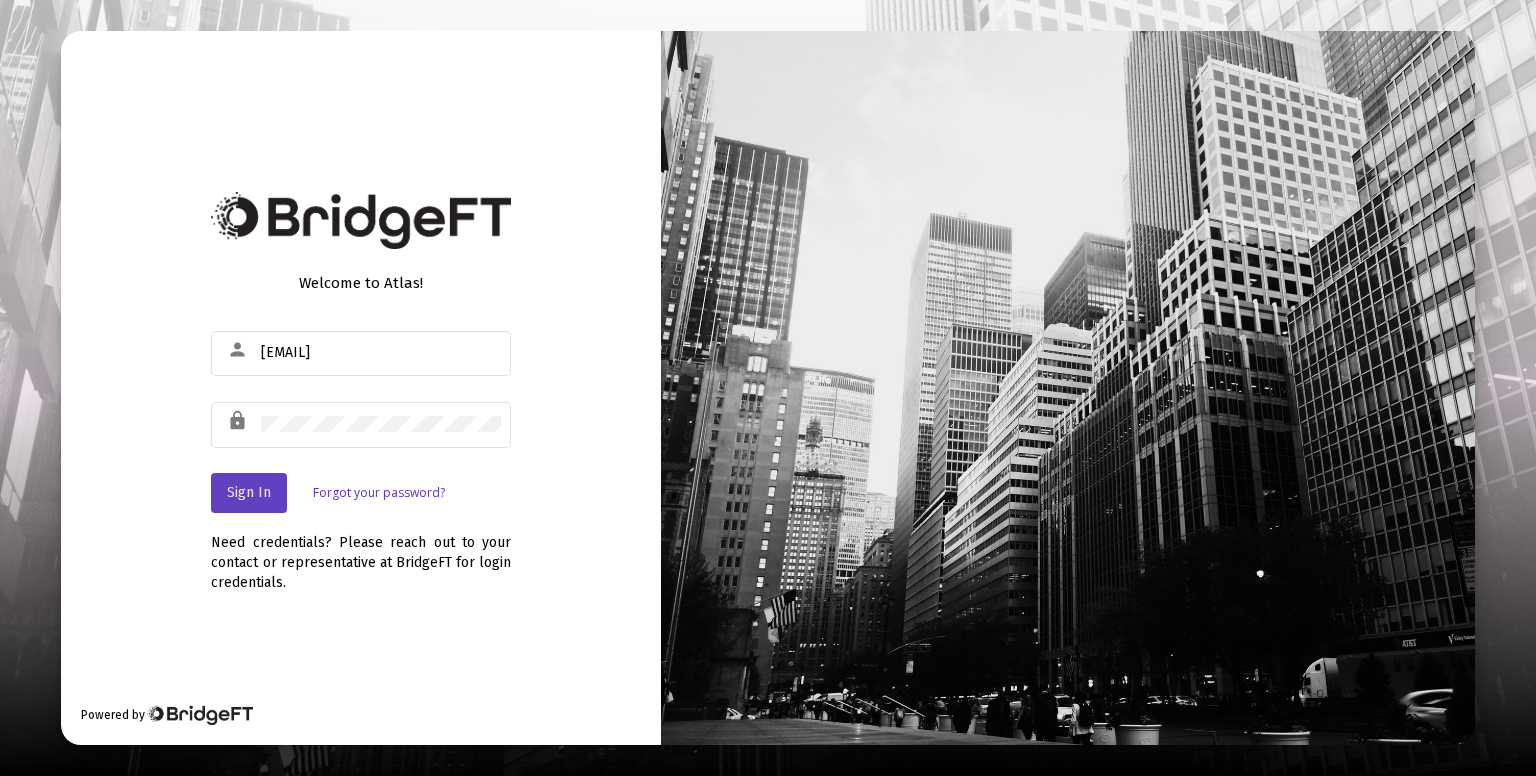 click on "Sign In" at bounding box center (249, 492) 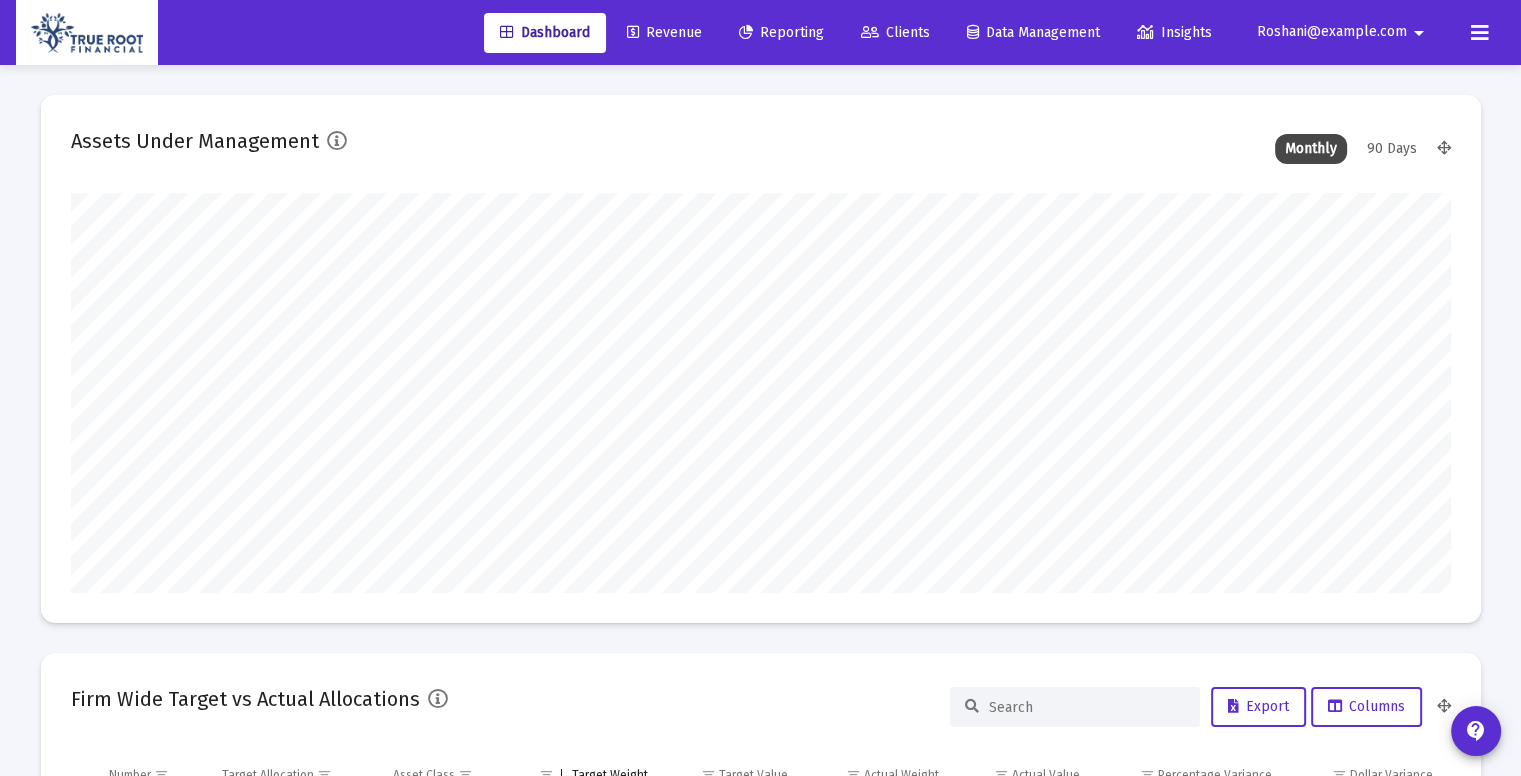 scroll, scrollTop: 999600, scrollLeft: 998620, axis: both 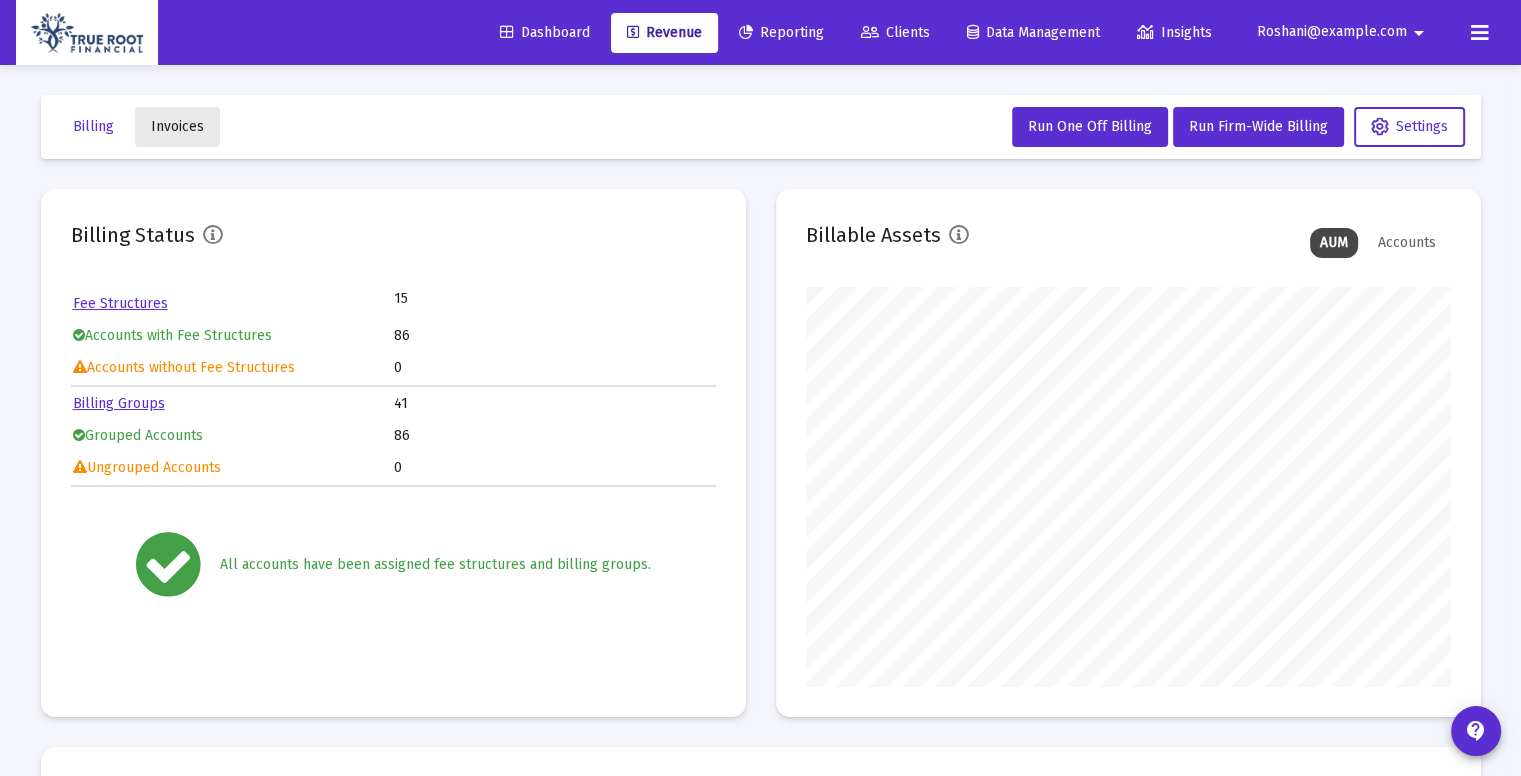 click on "Invoices" at bounding box center (177, 126) 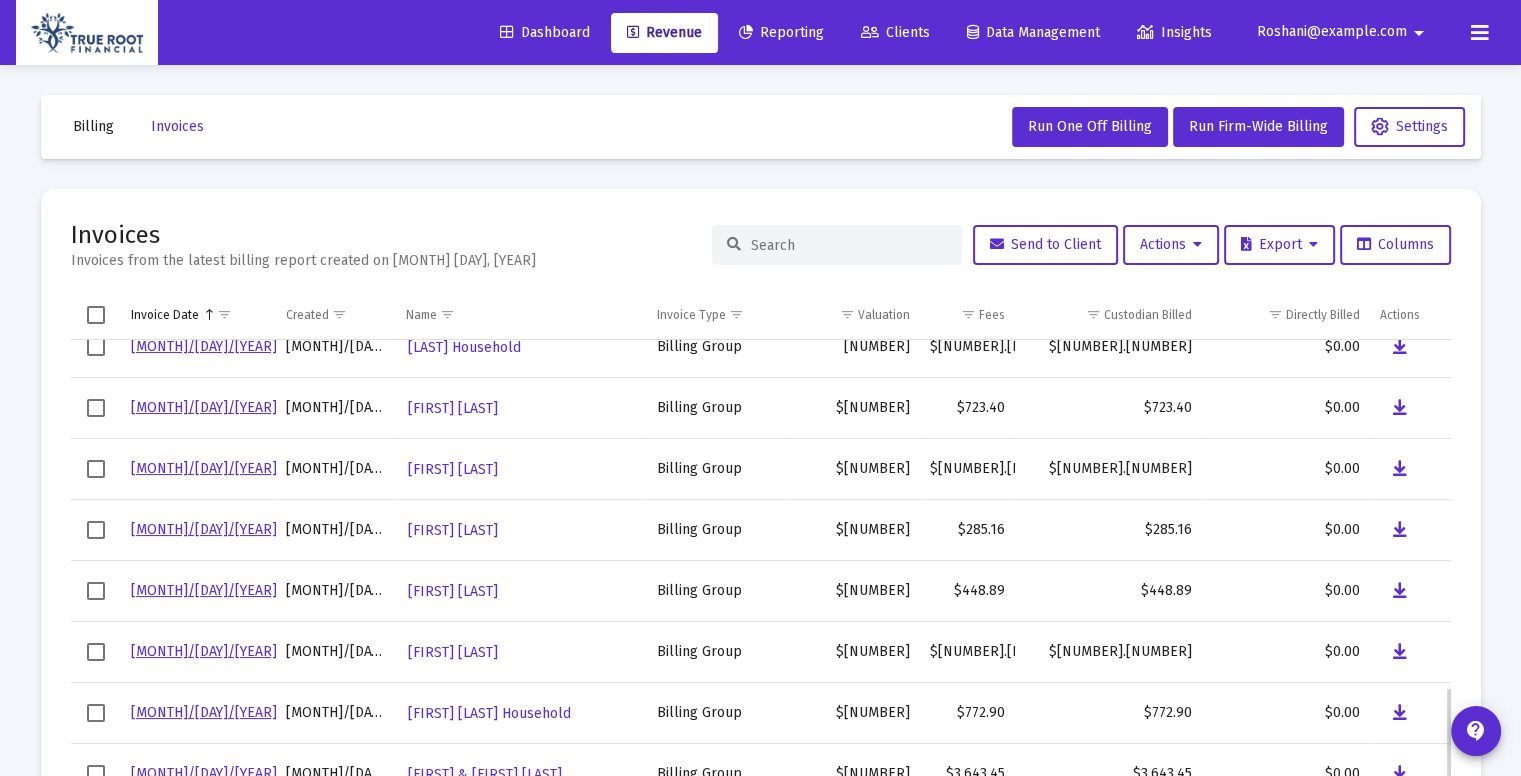 scroll, scrollTop: 1493, scrollLeft: 0, axis: vertical 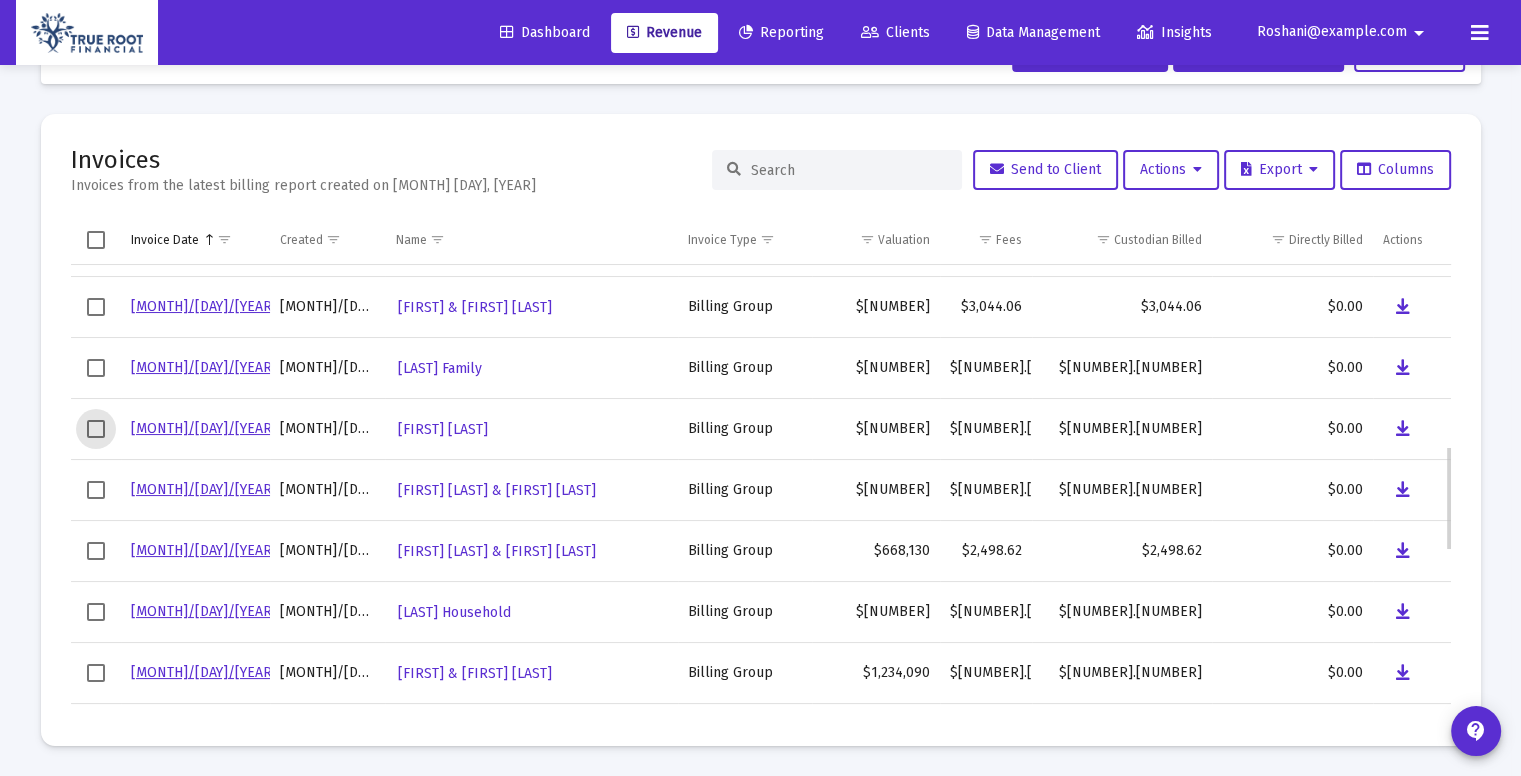 click at bounding box center (96, 429) 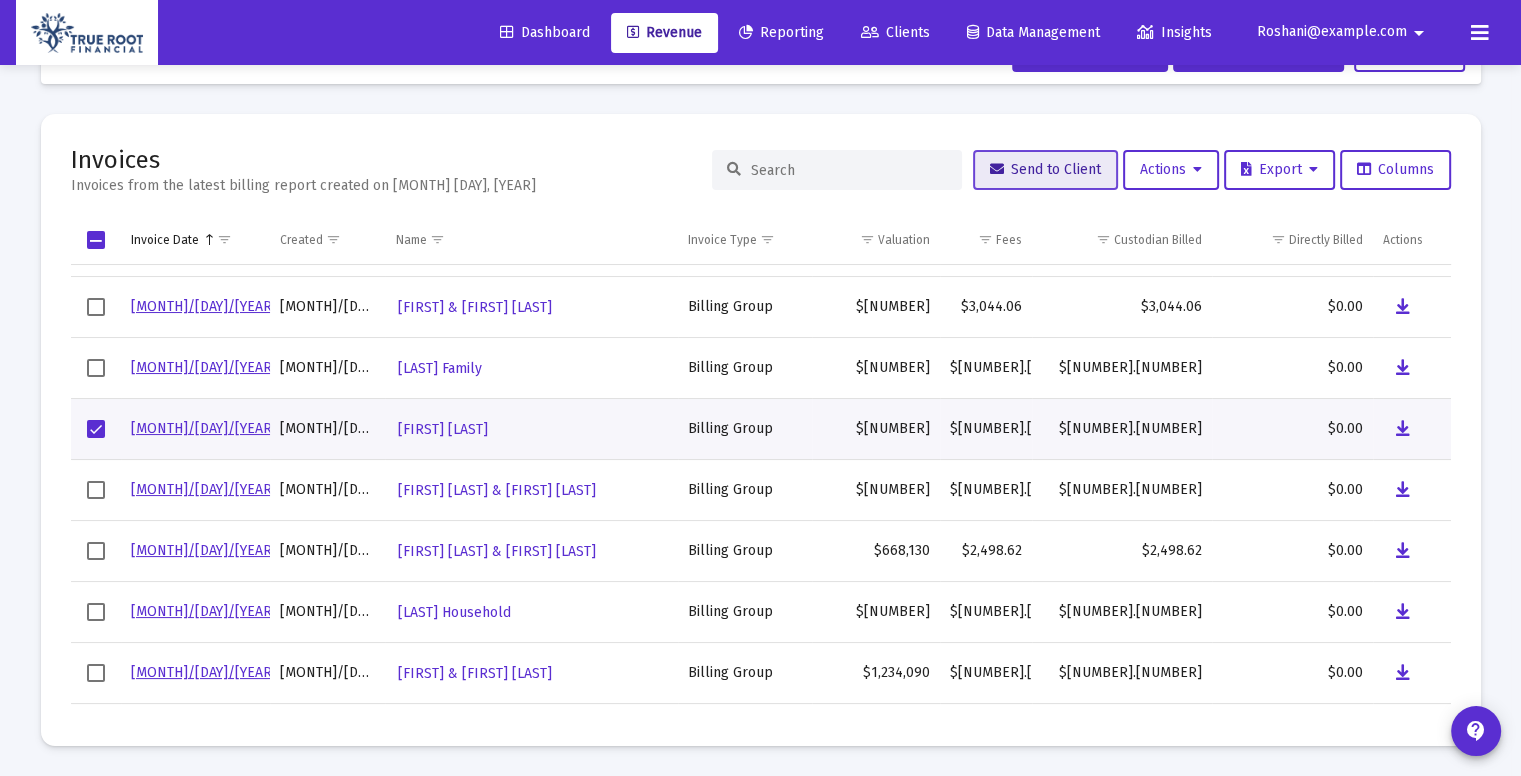 click on "Send to Client" at bounding box center (1045, 170) 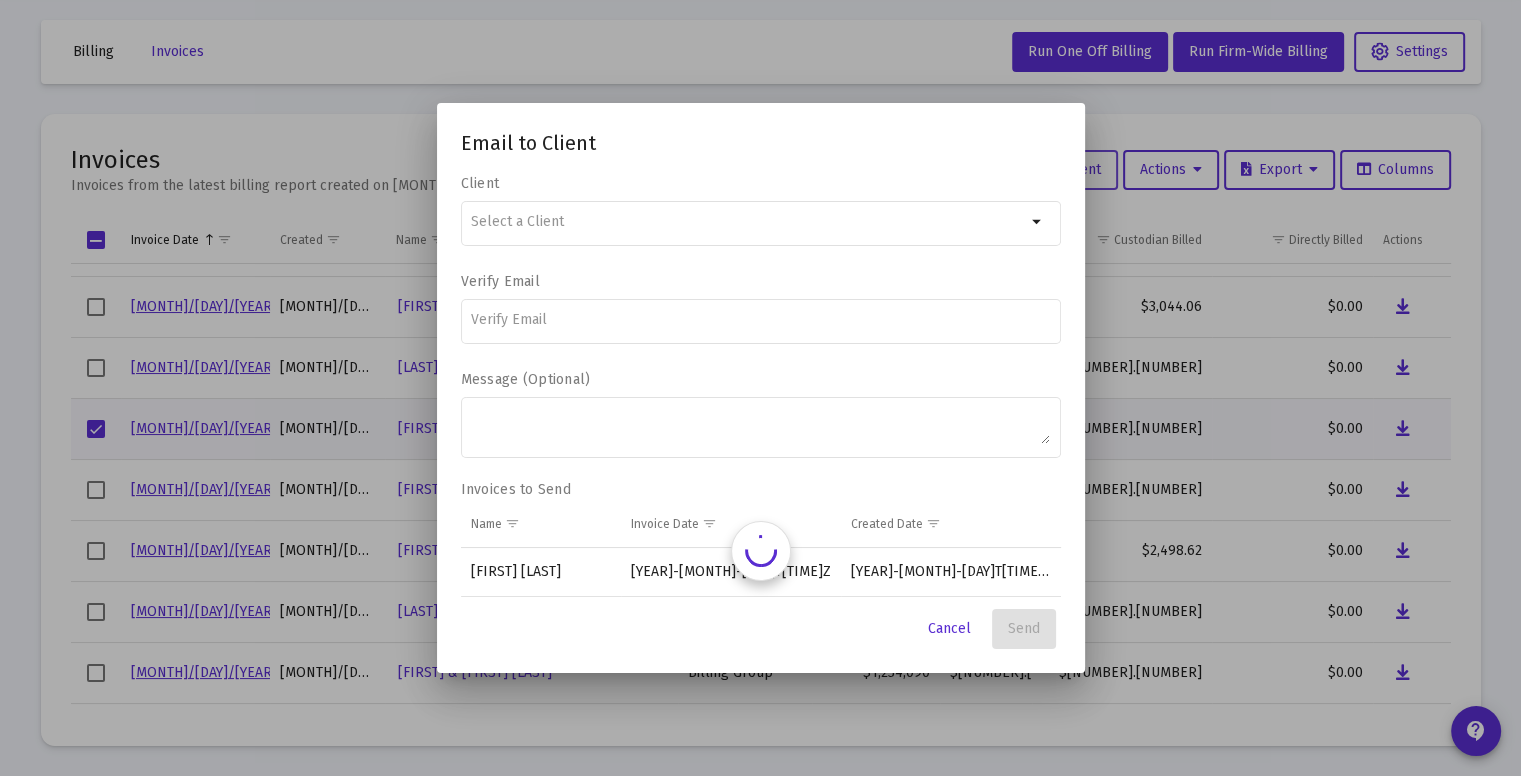 scroll, scrollTop: 0, scrollLeft: 0, axis: both 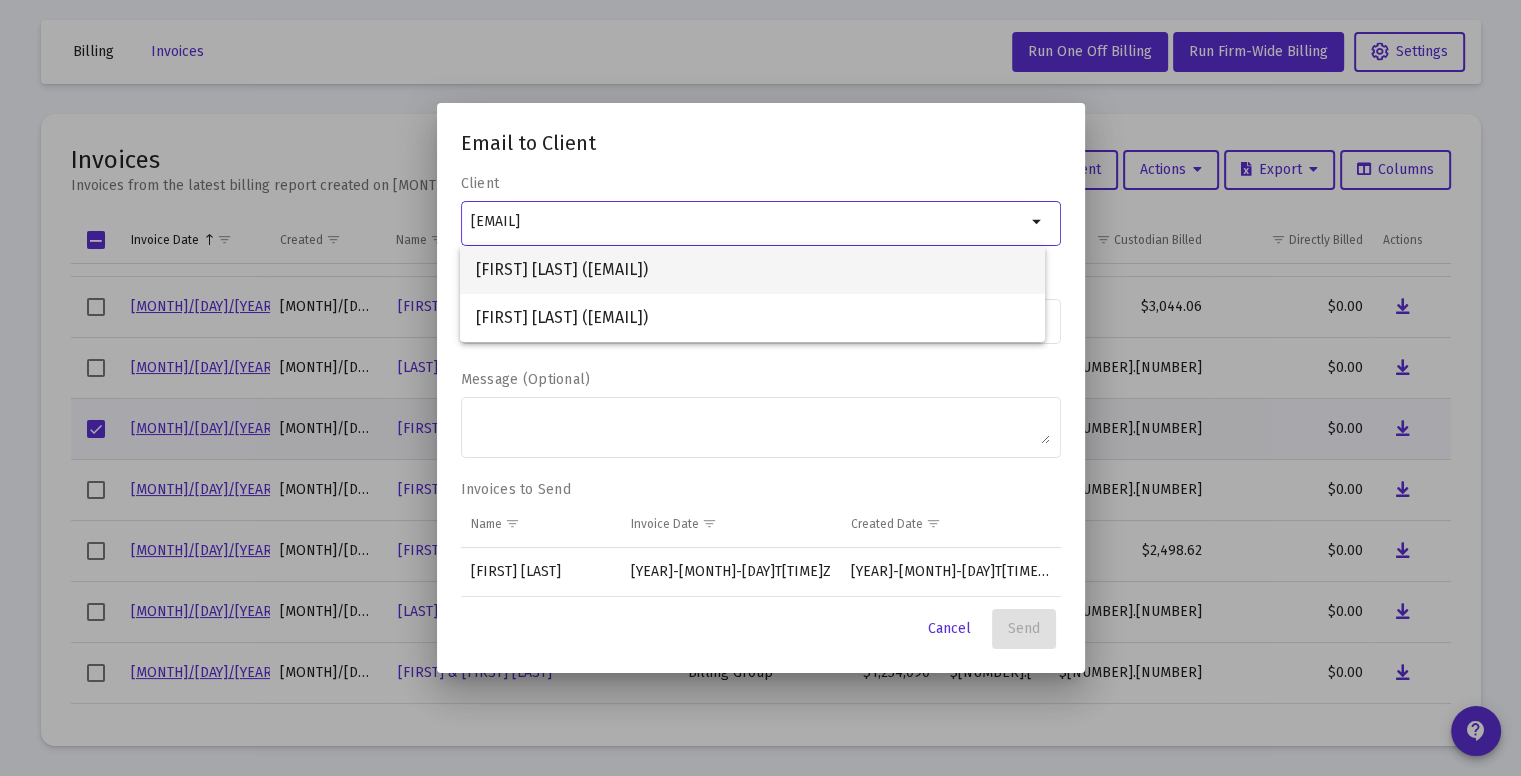 type on "[EMAIL]" 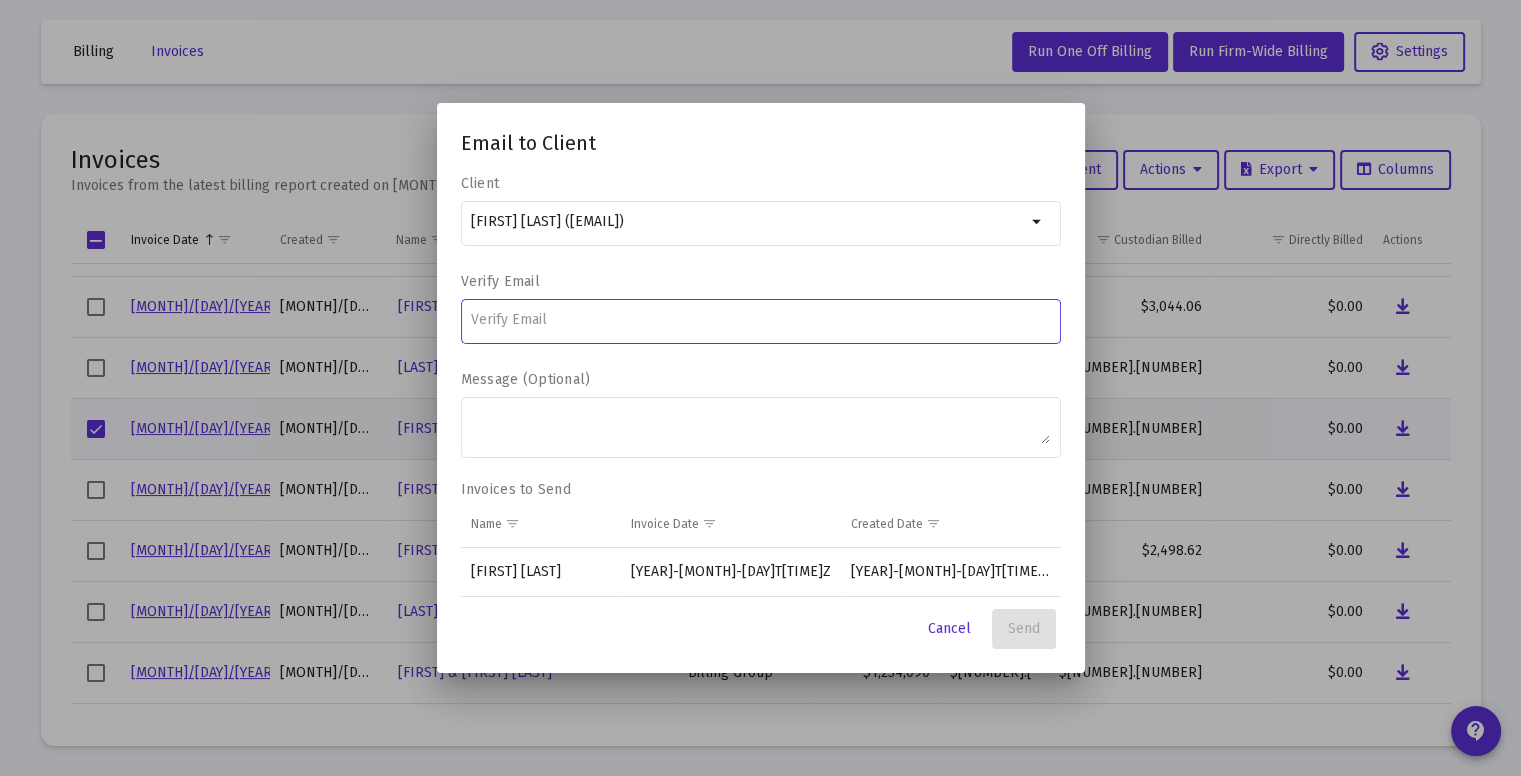click at bounding box center [760, 320] 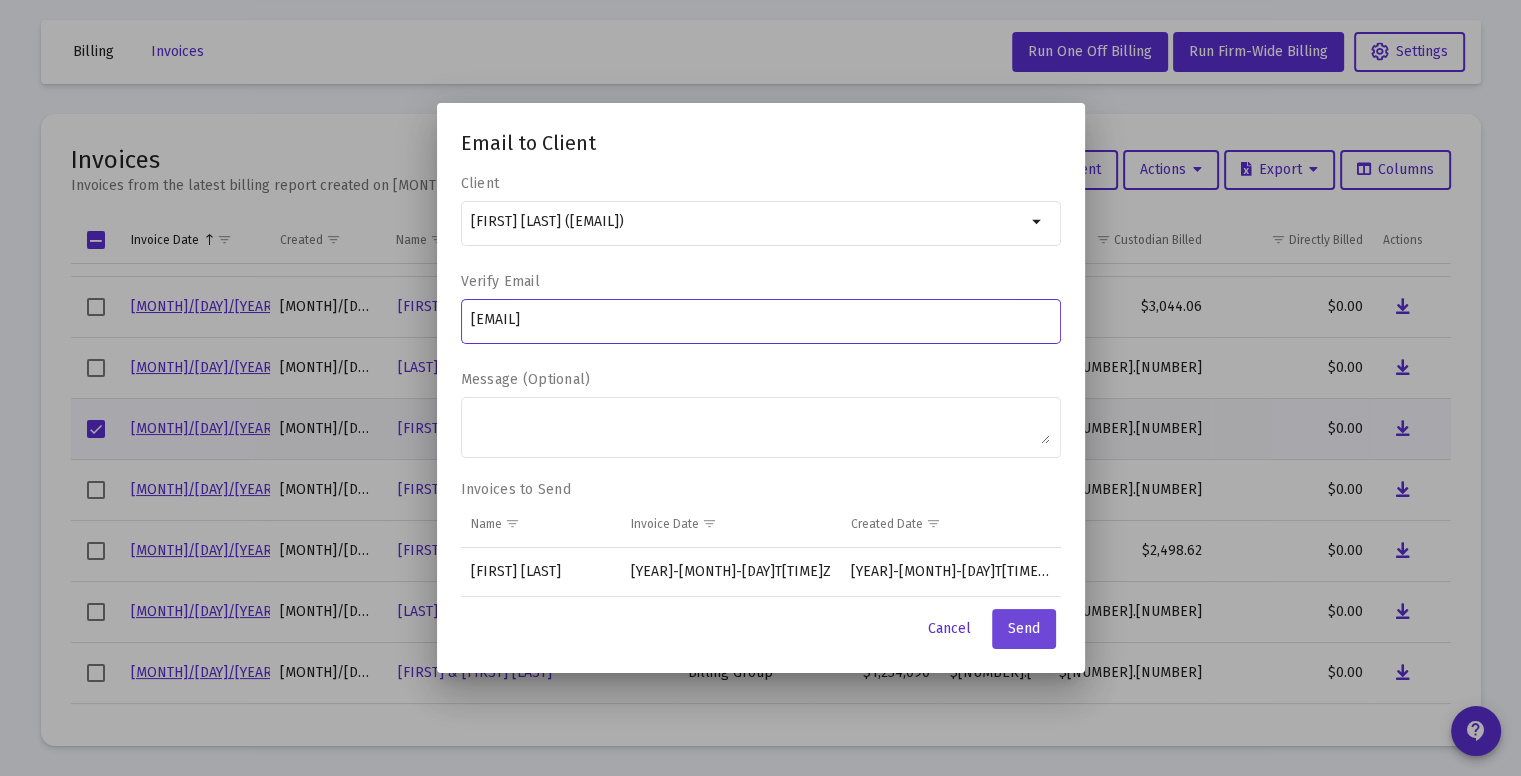 type on "[EMAIL]" 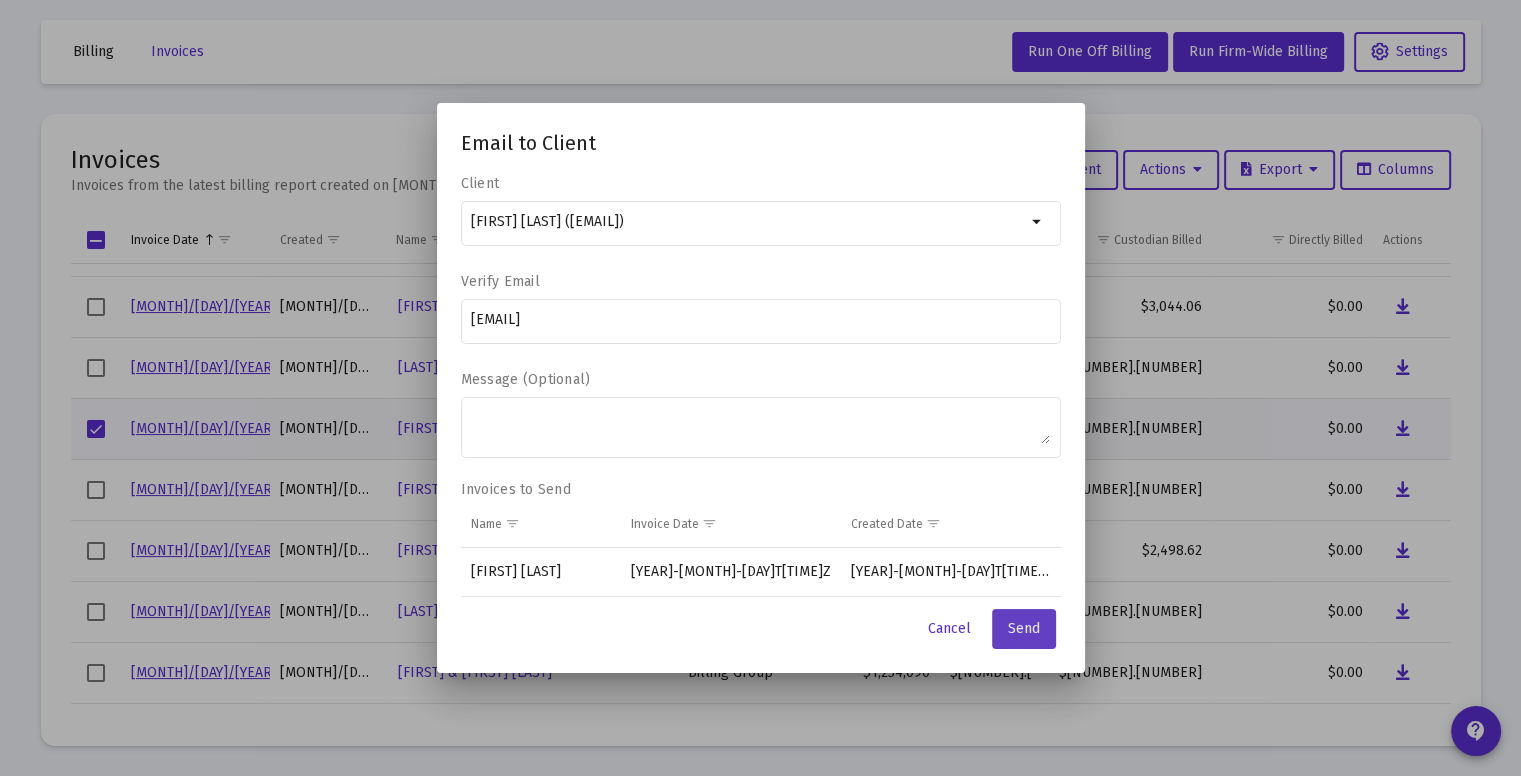 click on "Send" at bounding box center [1024, 628] 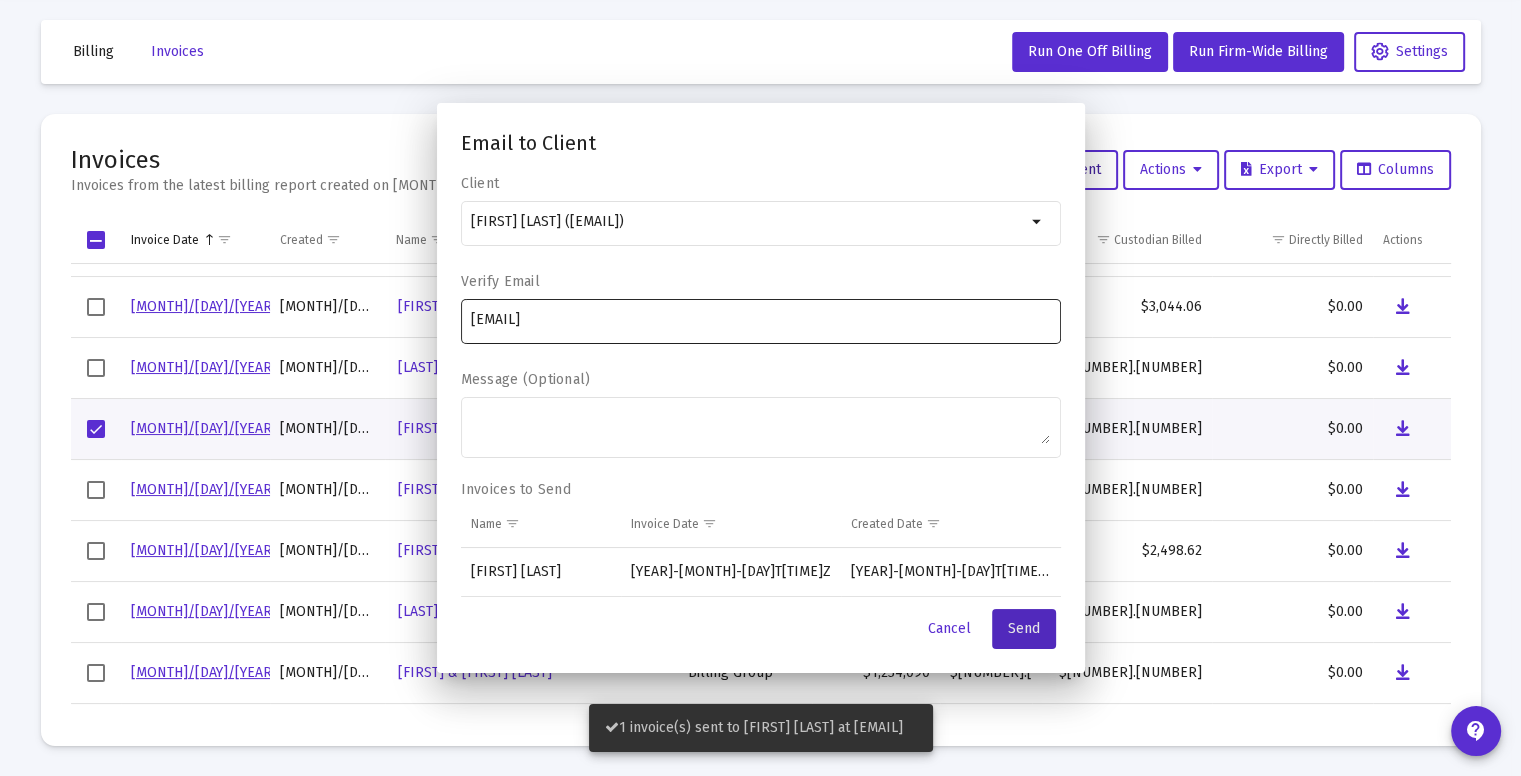 scroll, scrollTop: 75, scrollLeft: 0, axis: vertical 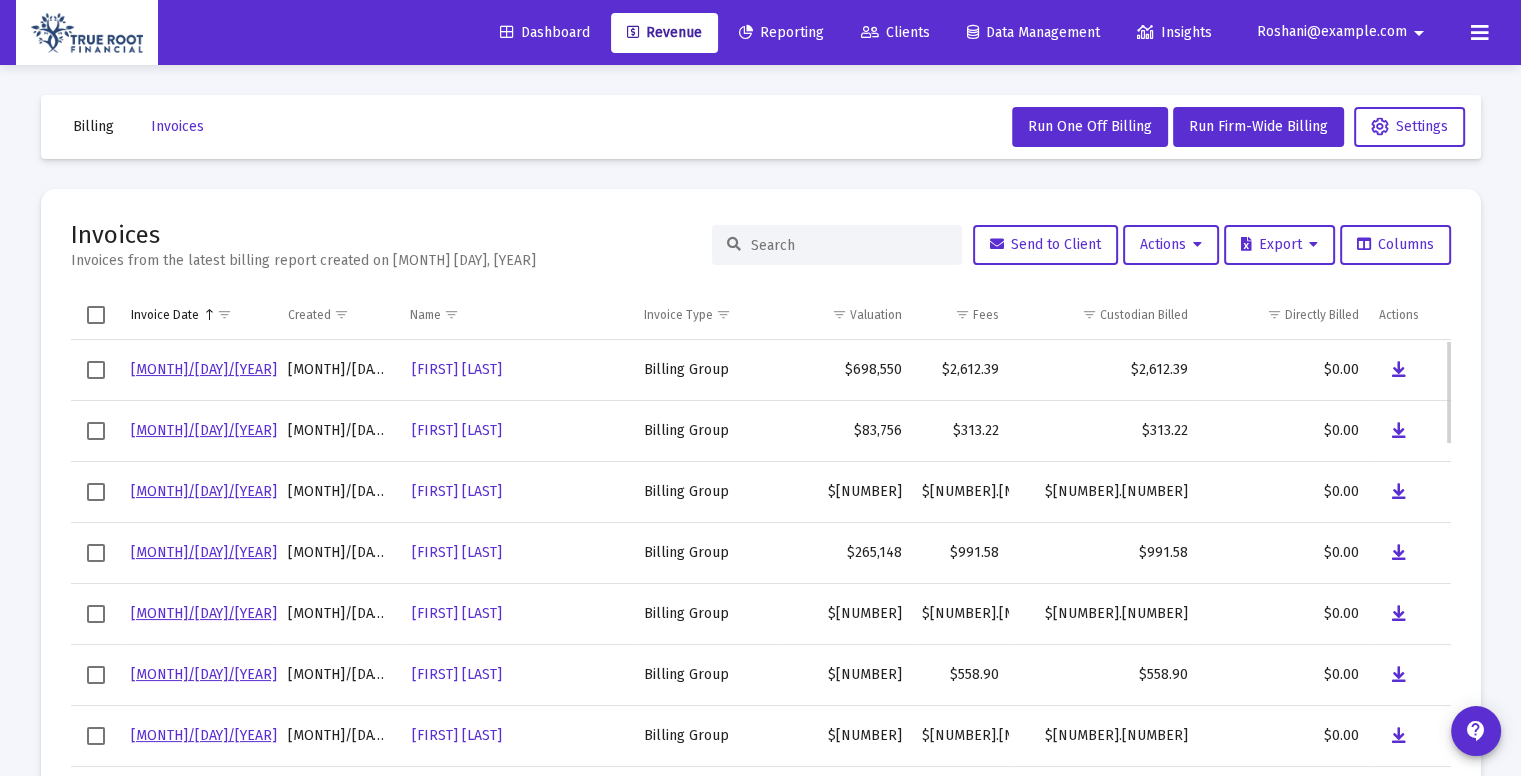 click at bounding box center (96, 552) 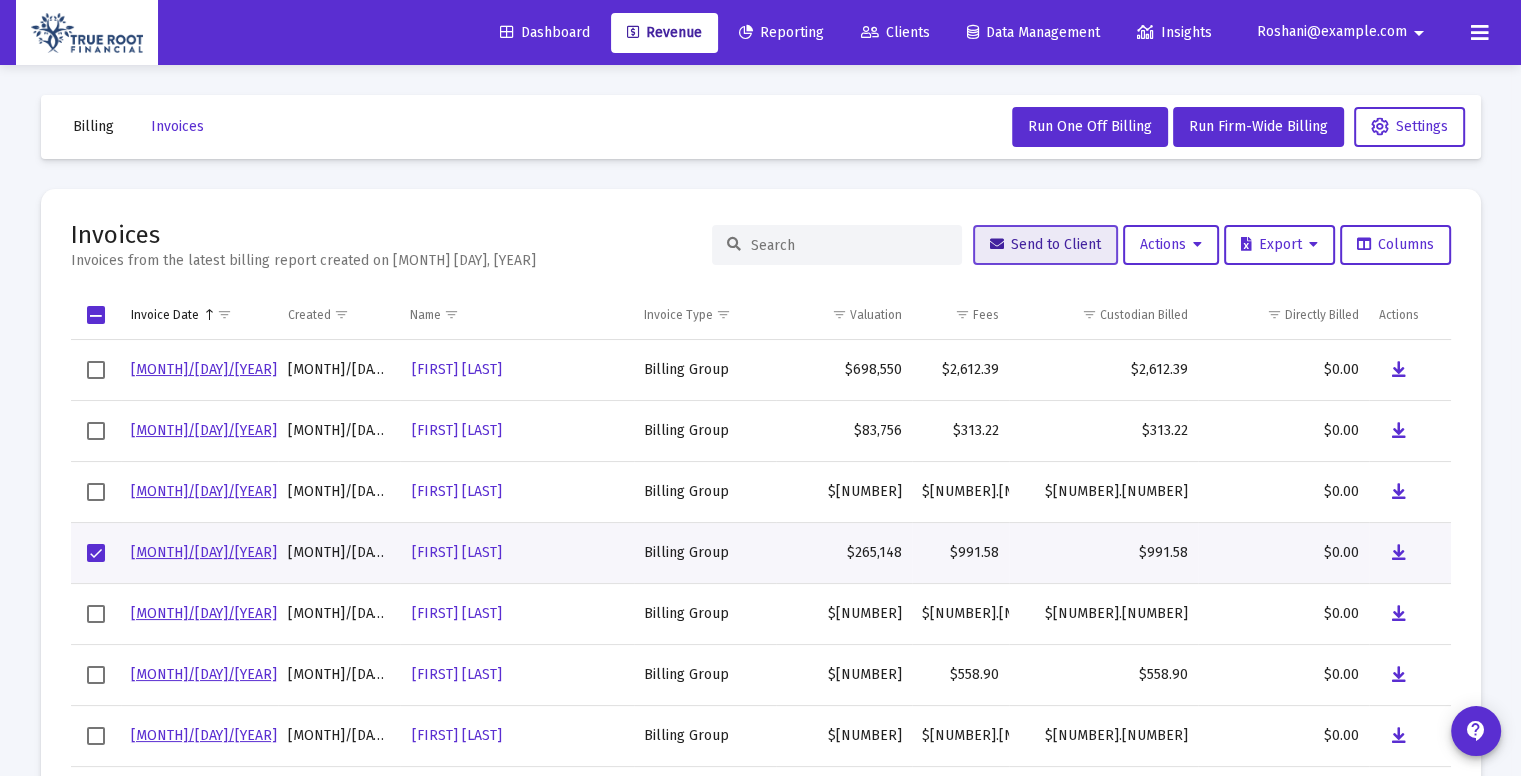 click on "Send to Client" at bounding box center [1045, 245] 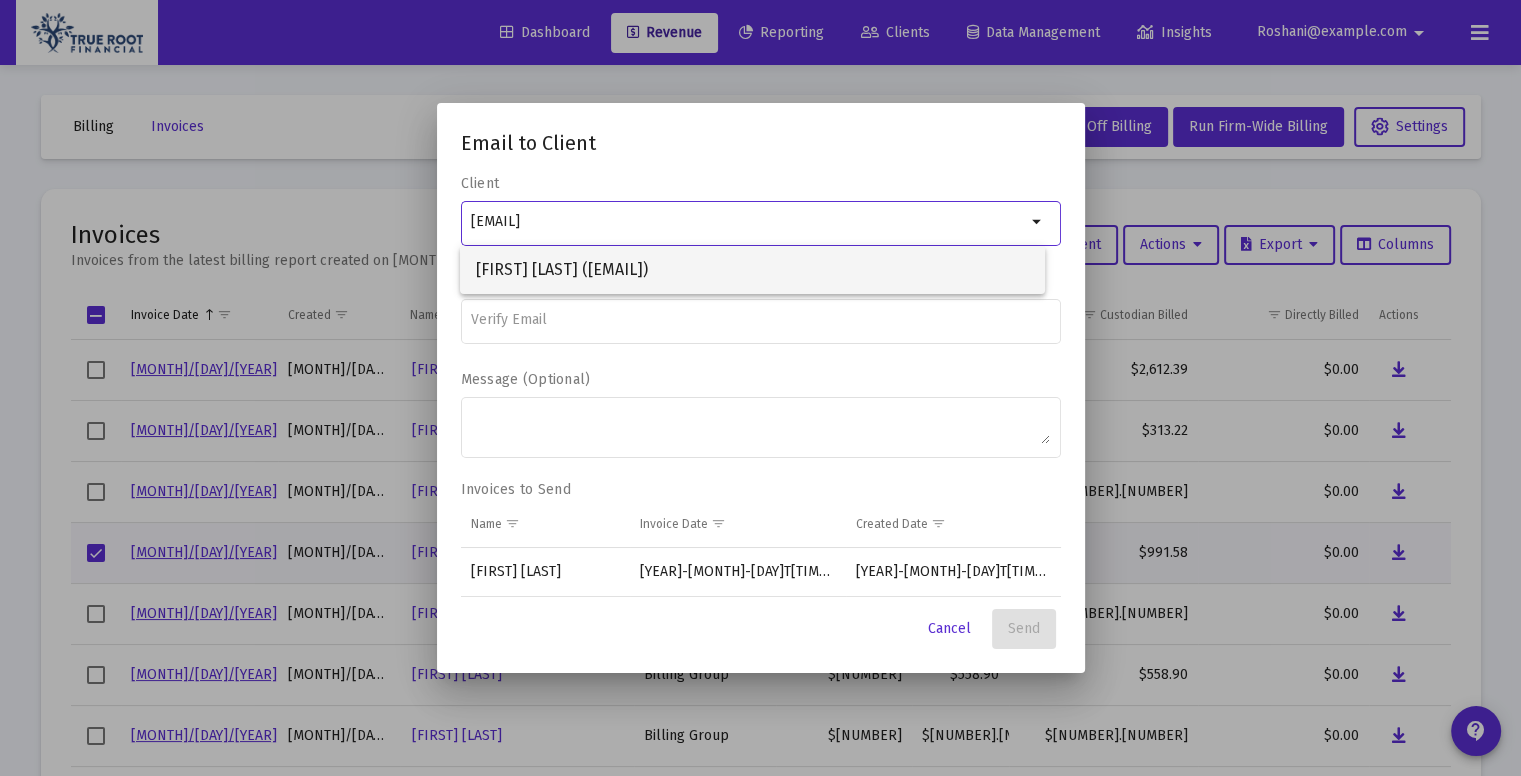 type on "[EMAIL]" 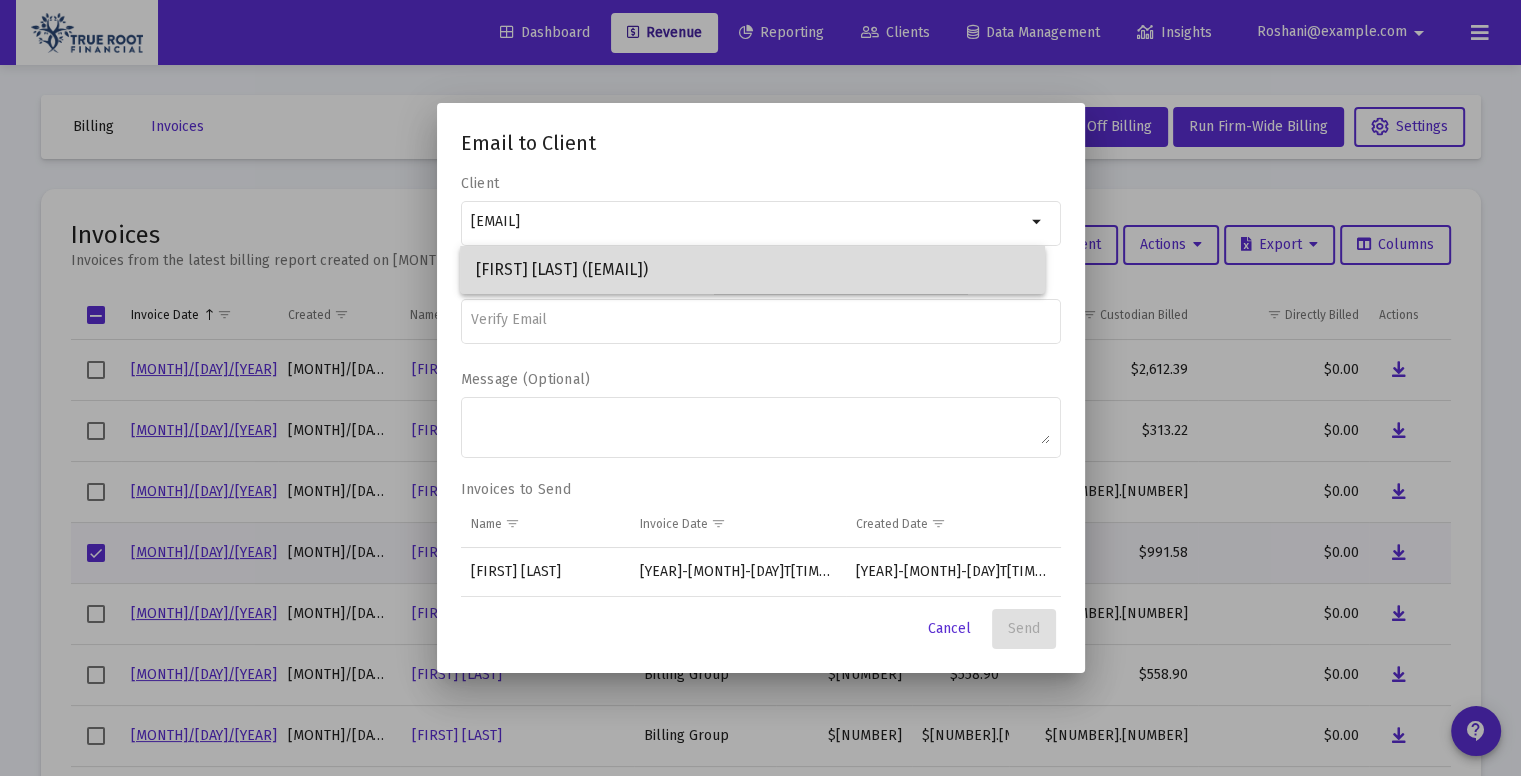 click on "[FIRST] [LAST] ([EMAIL])" at bounding box center (752, 270) 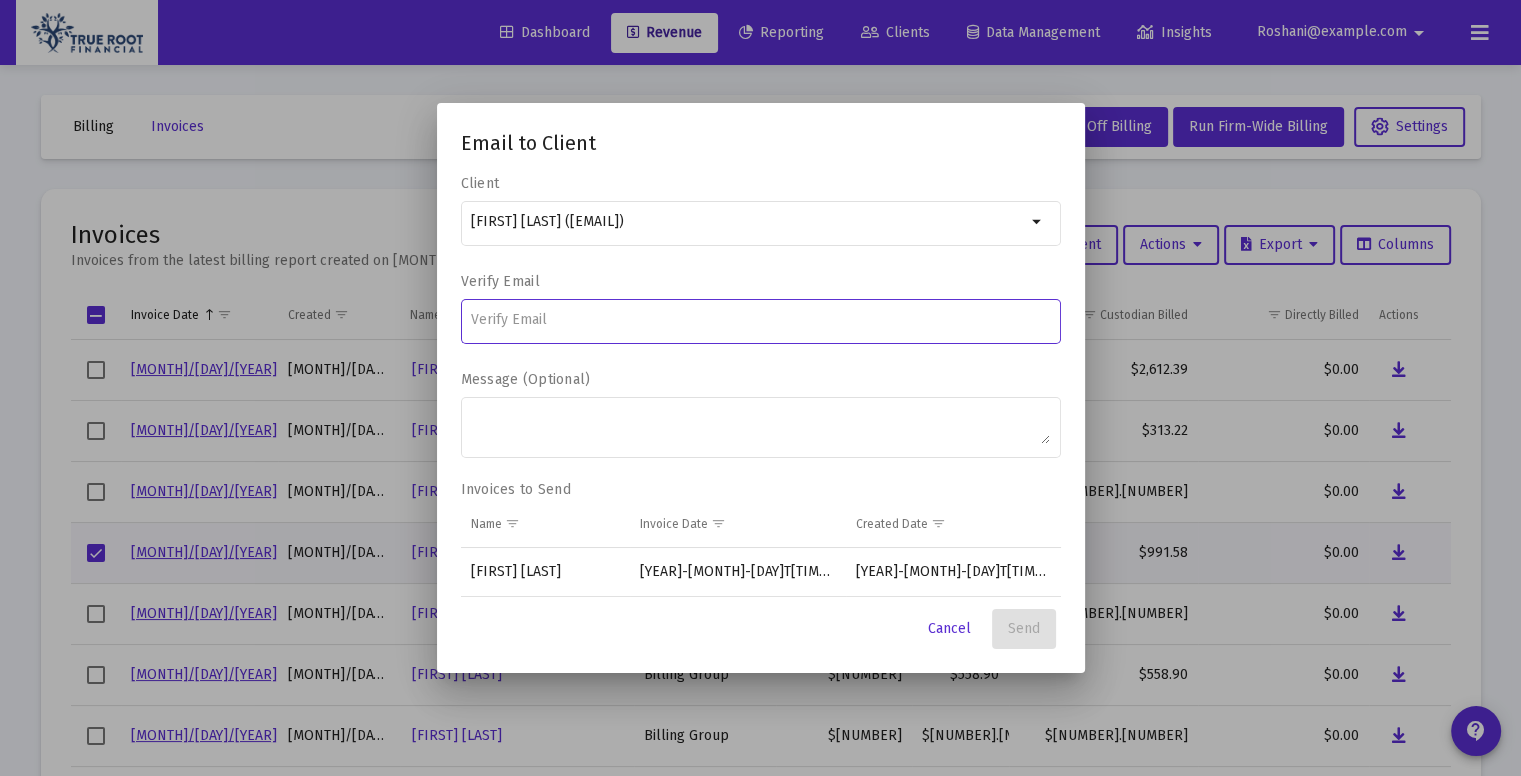 click at bounding box center (760, 320) 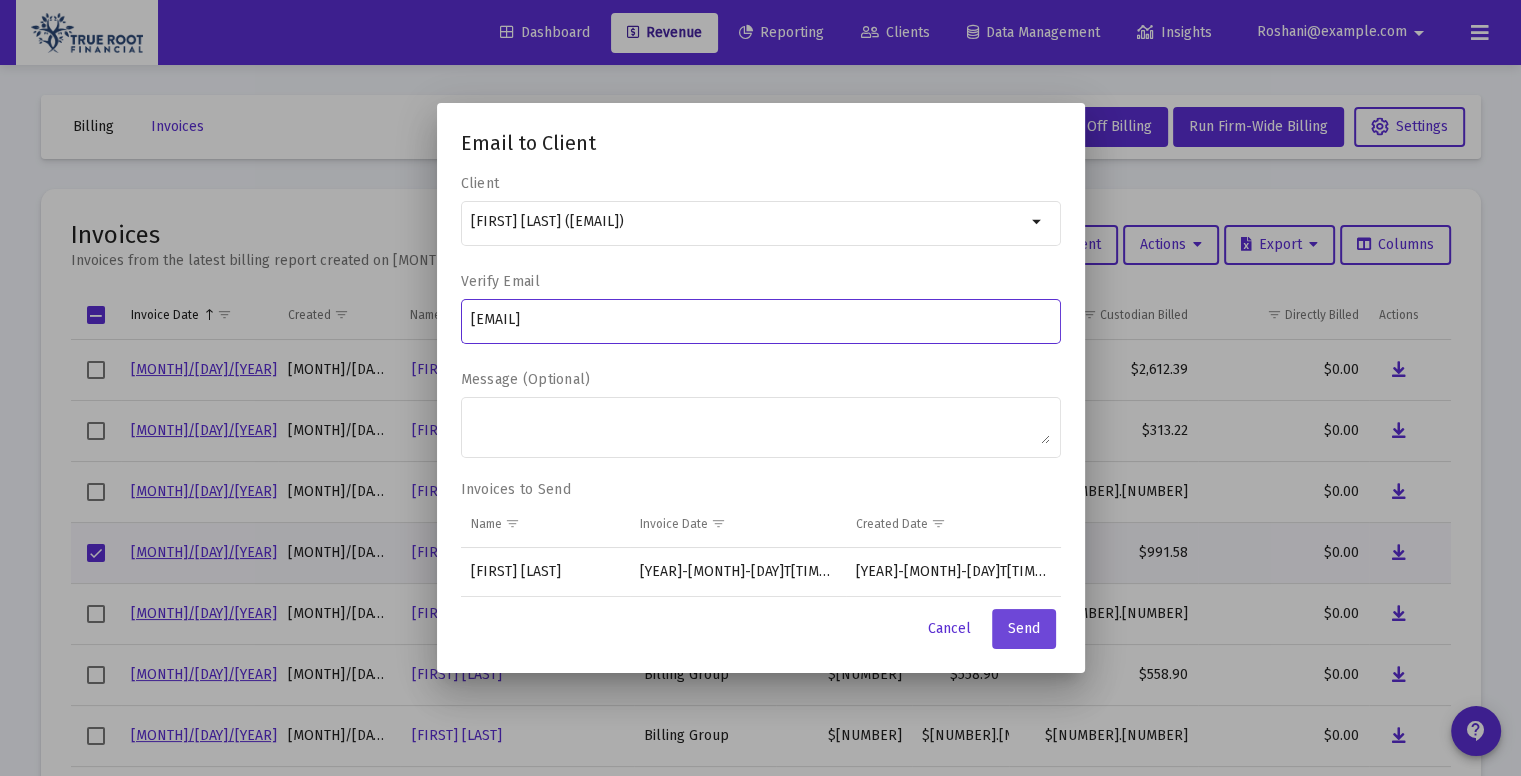 type on "[EMAIL]" 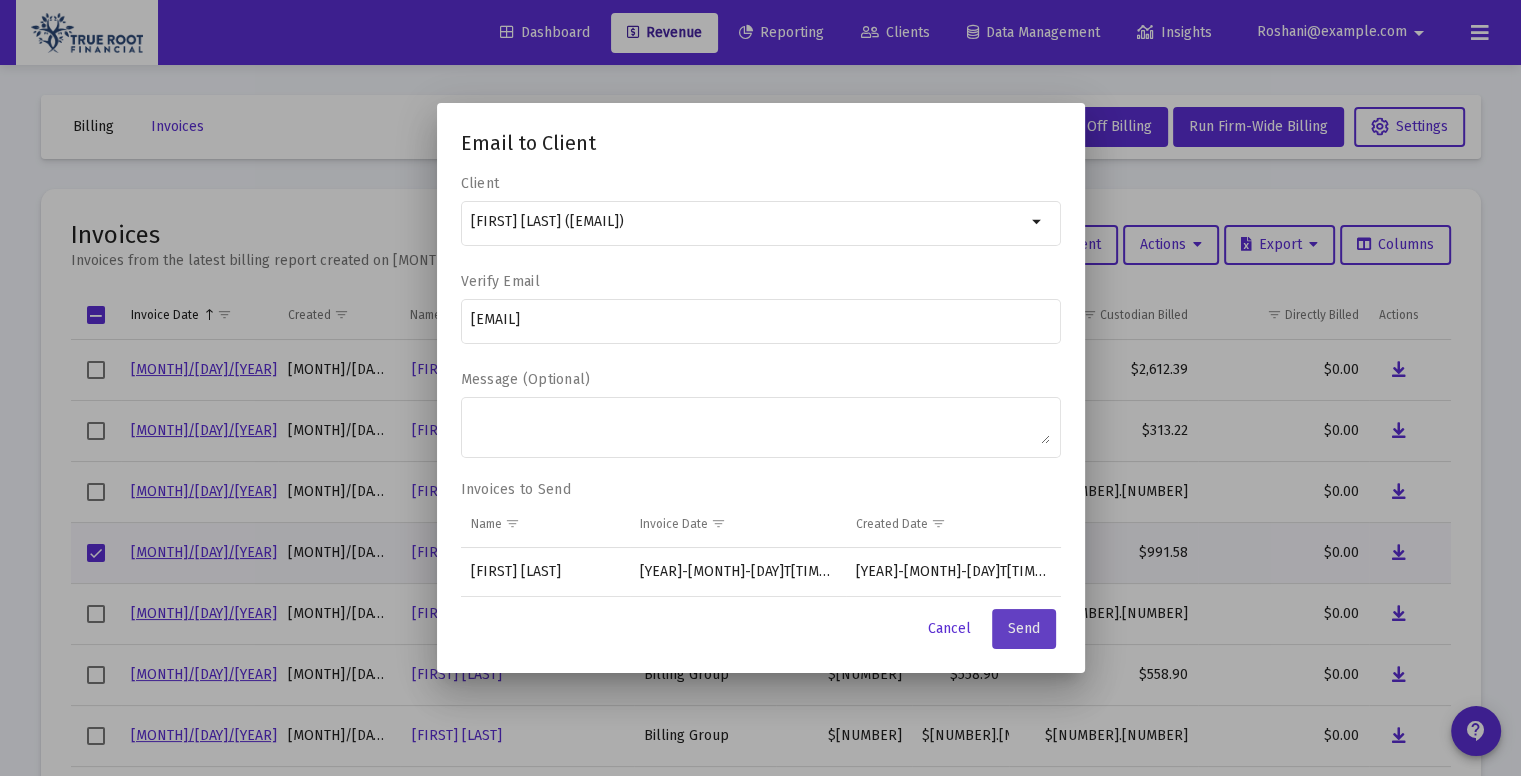 click on "Send" at bounding box center [1024, 628] 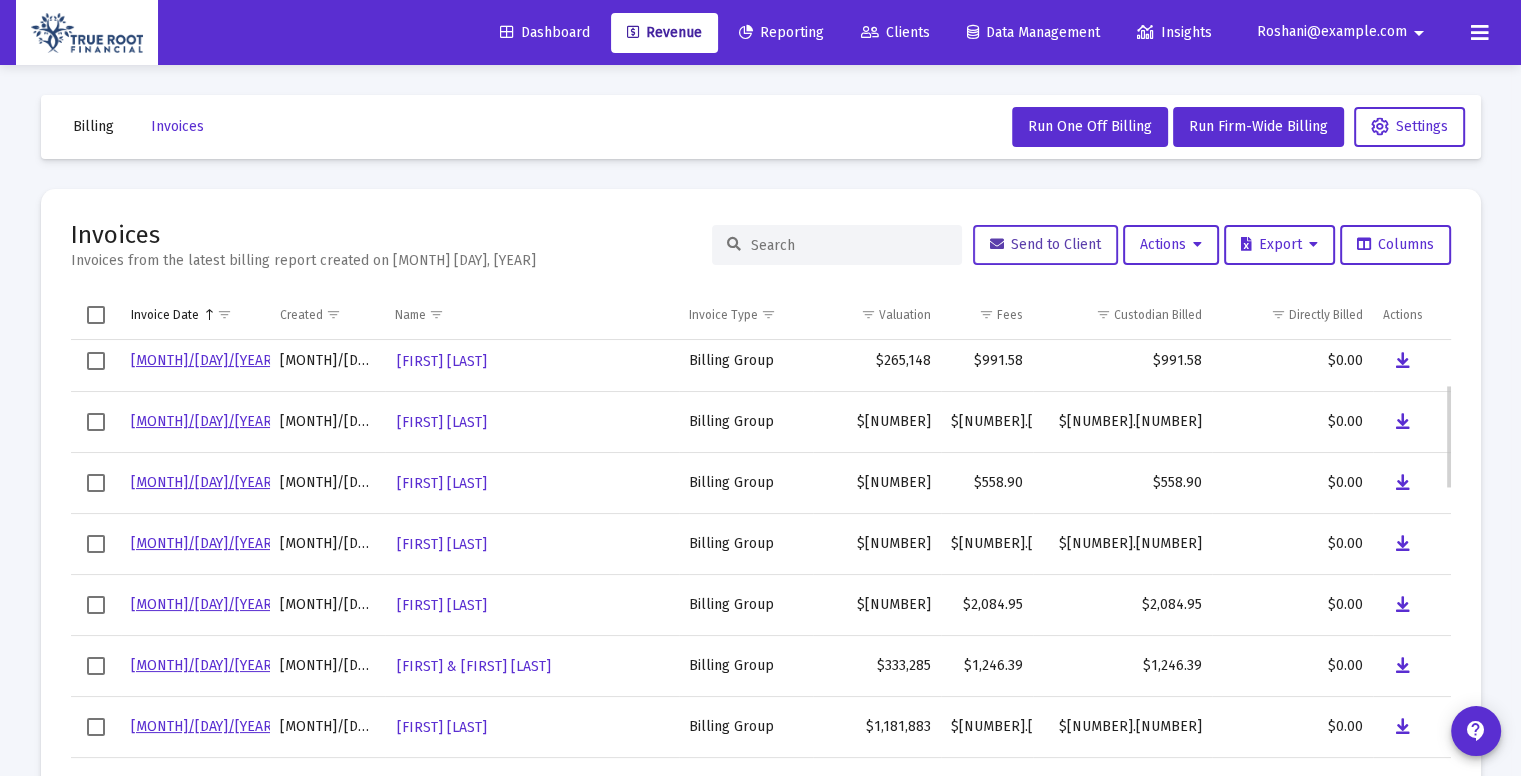 scroll, scrollTop: 191, scrollLeft: 0, axis: vertical 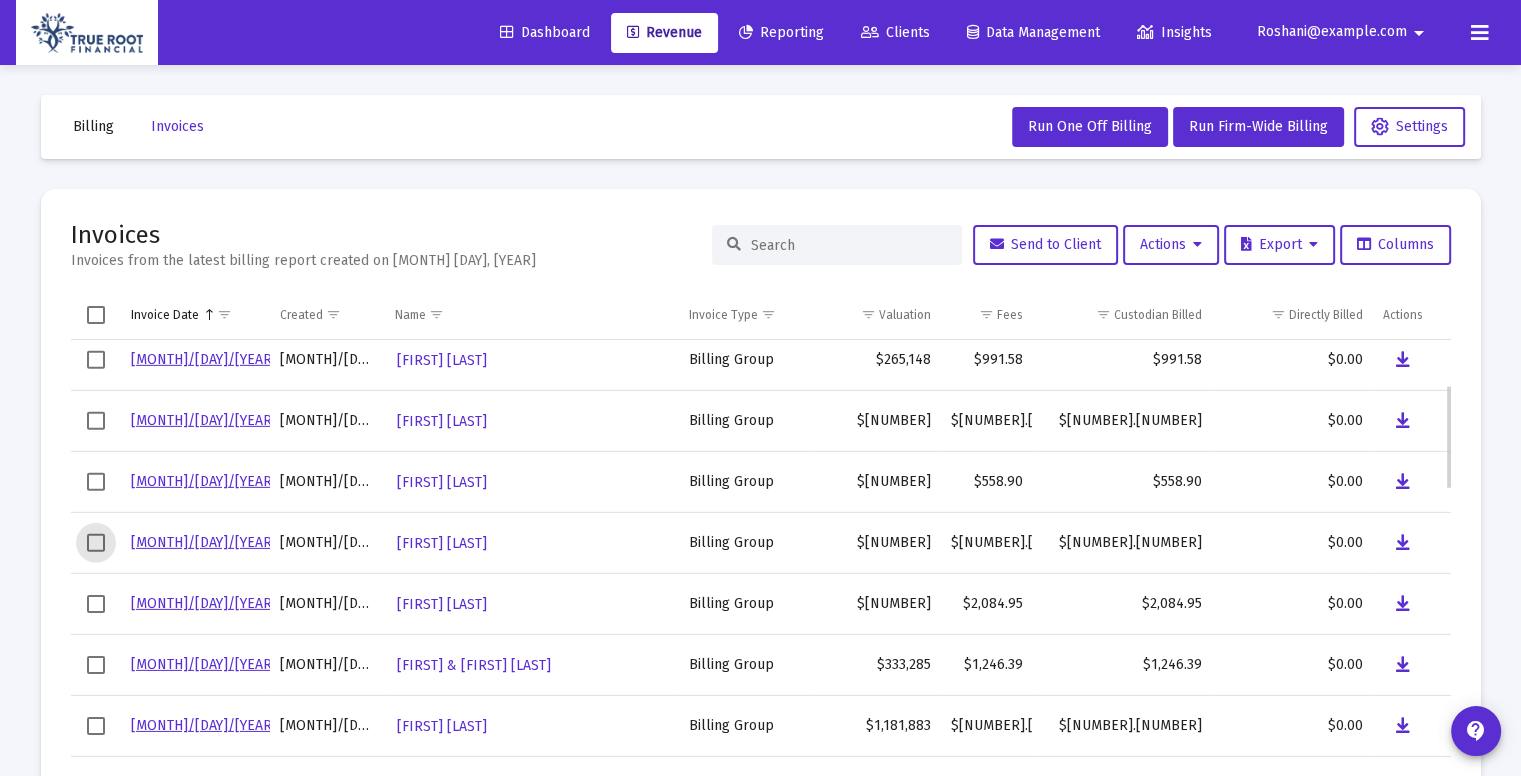 click at bounding box center [96, 543] 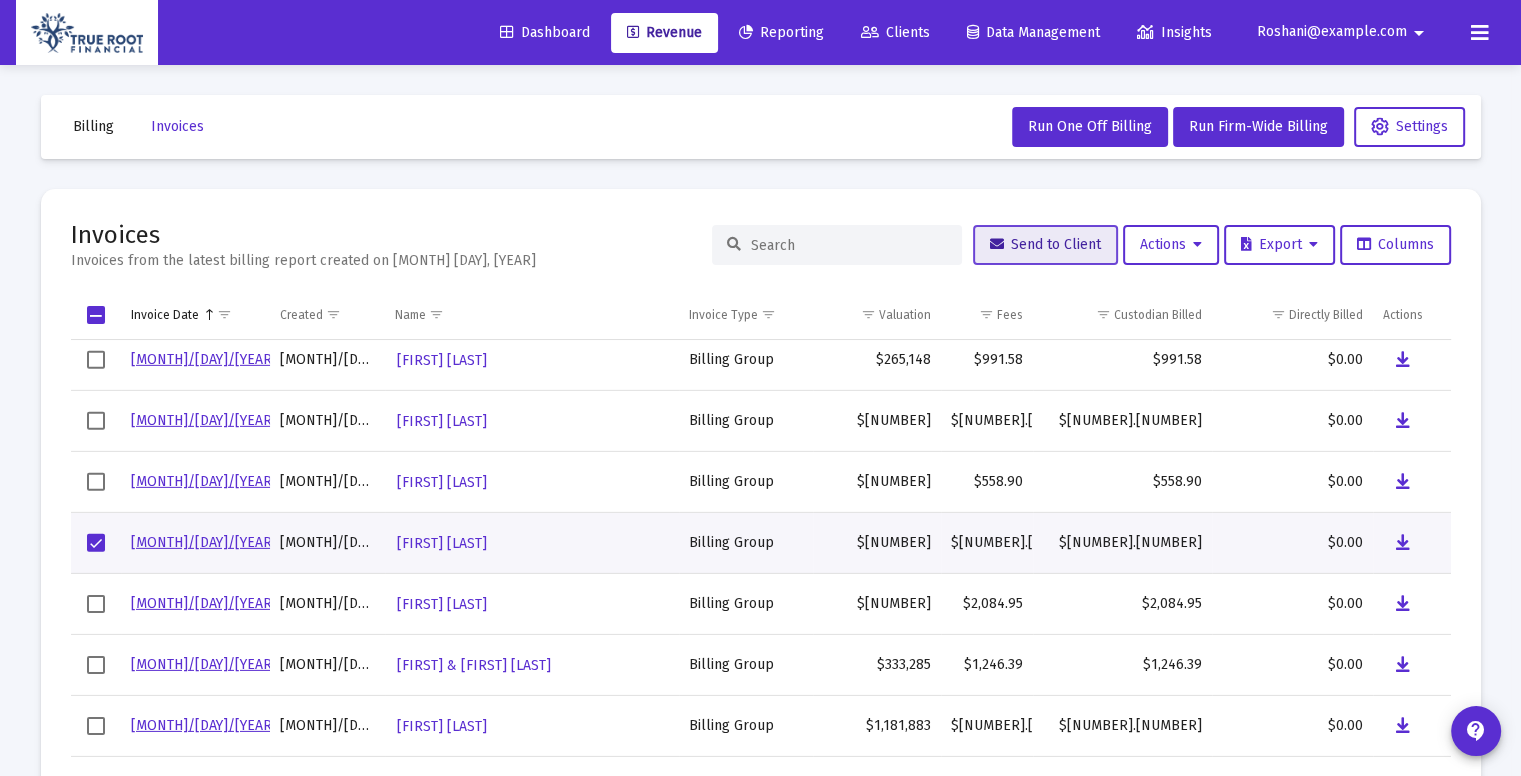 click on "Send to Client" at bounding box center (1045, 244) 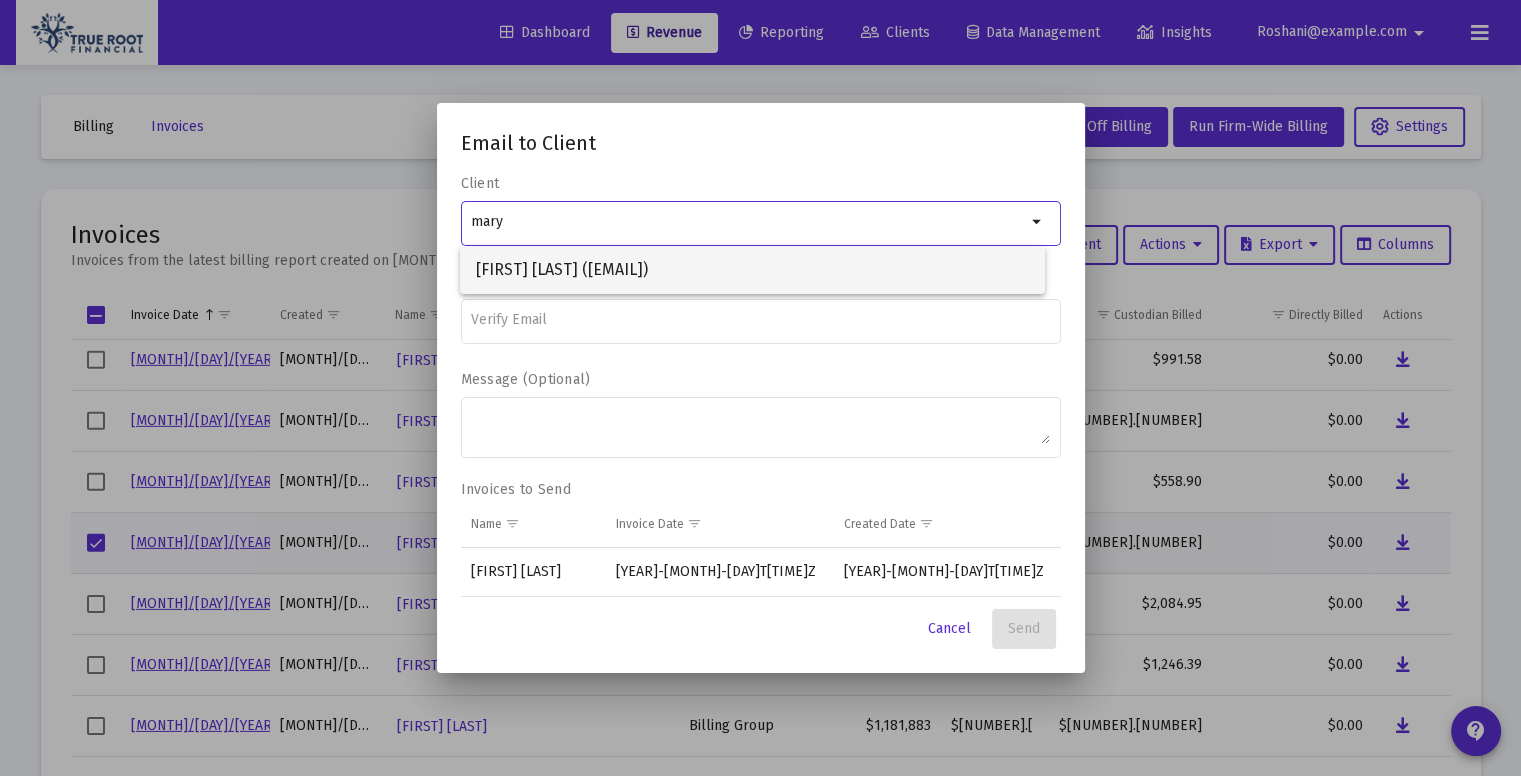 type on "mary" 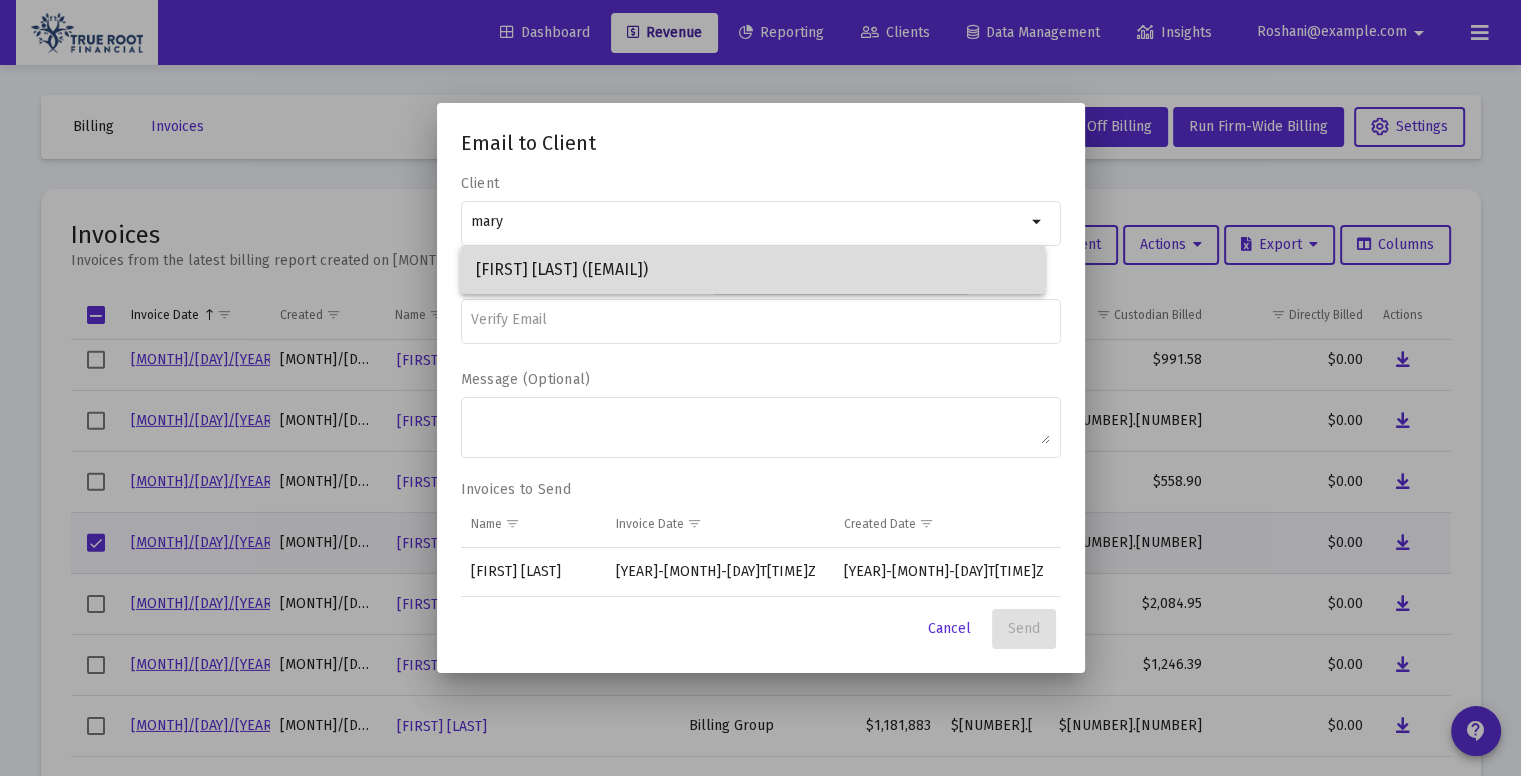 click on "[FIRST] [LAST] ([EMAIL])" at bounding box center [752, 270] 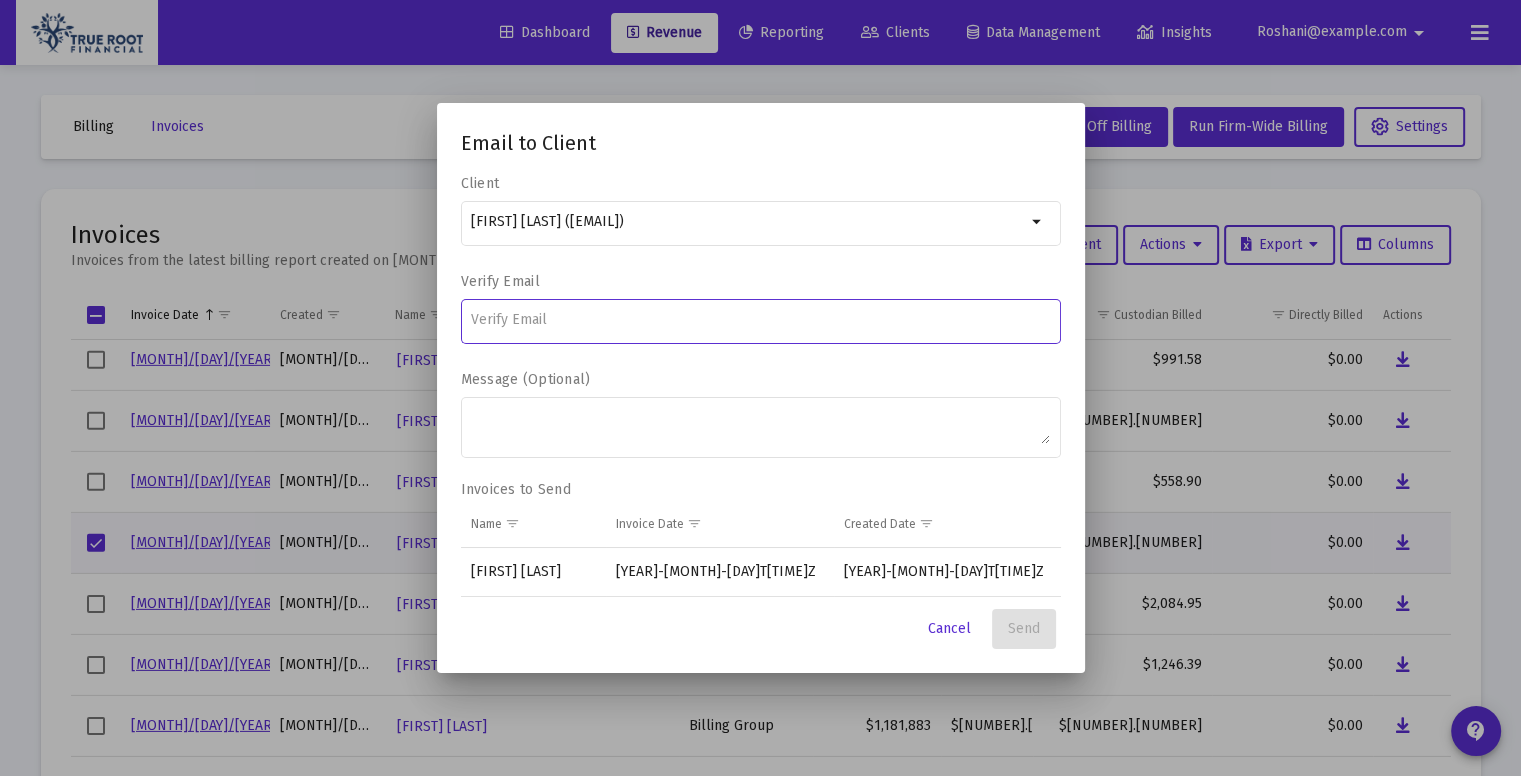click at bounding box center (760, 320) 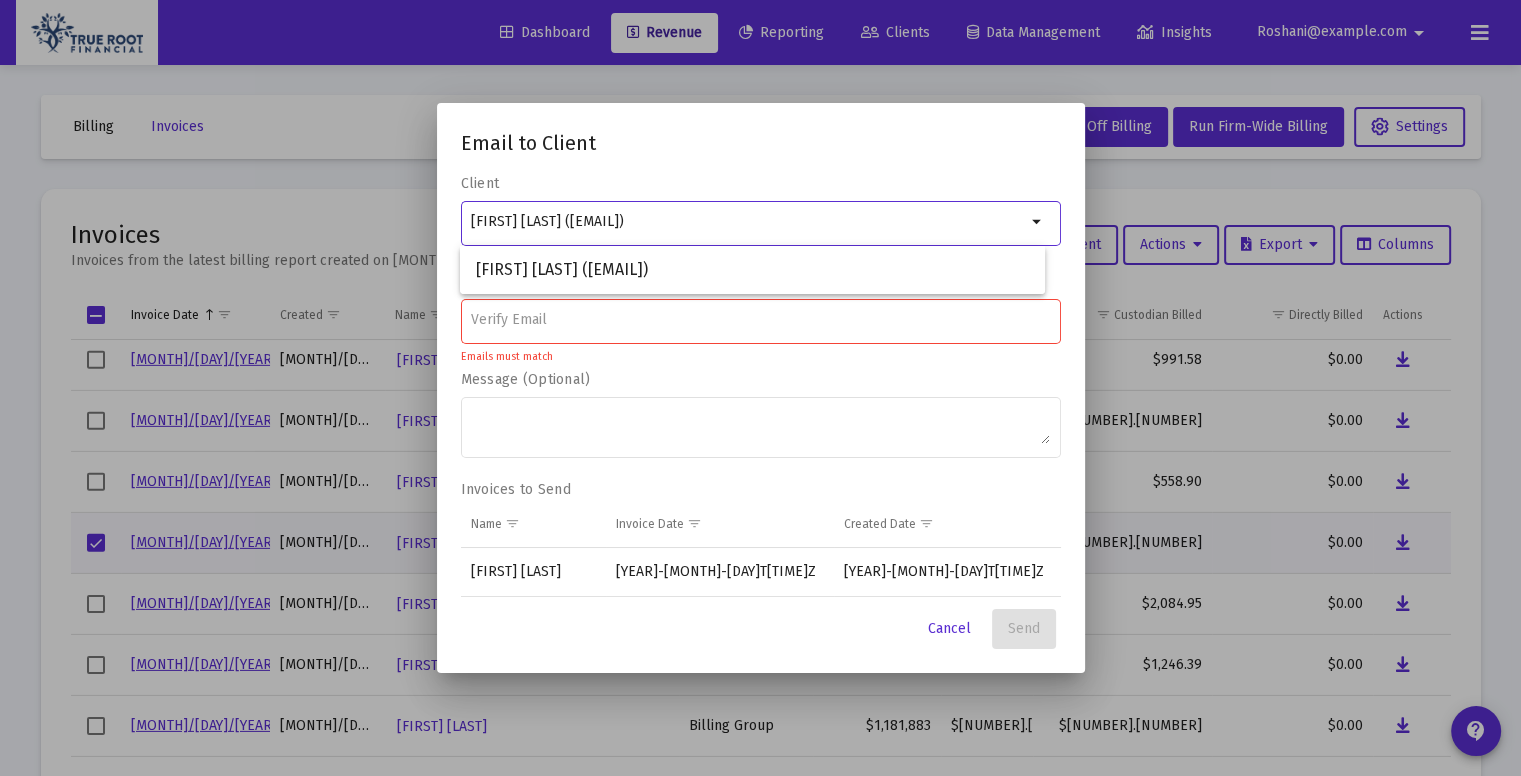 click on "[FIRST] [LAST] ([EMAIL])" at bounding box center (748, 222) 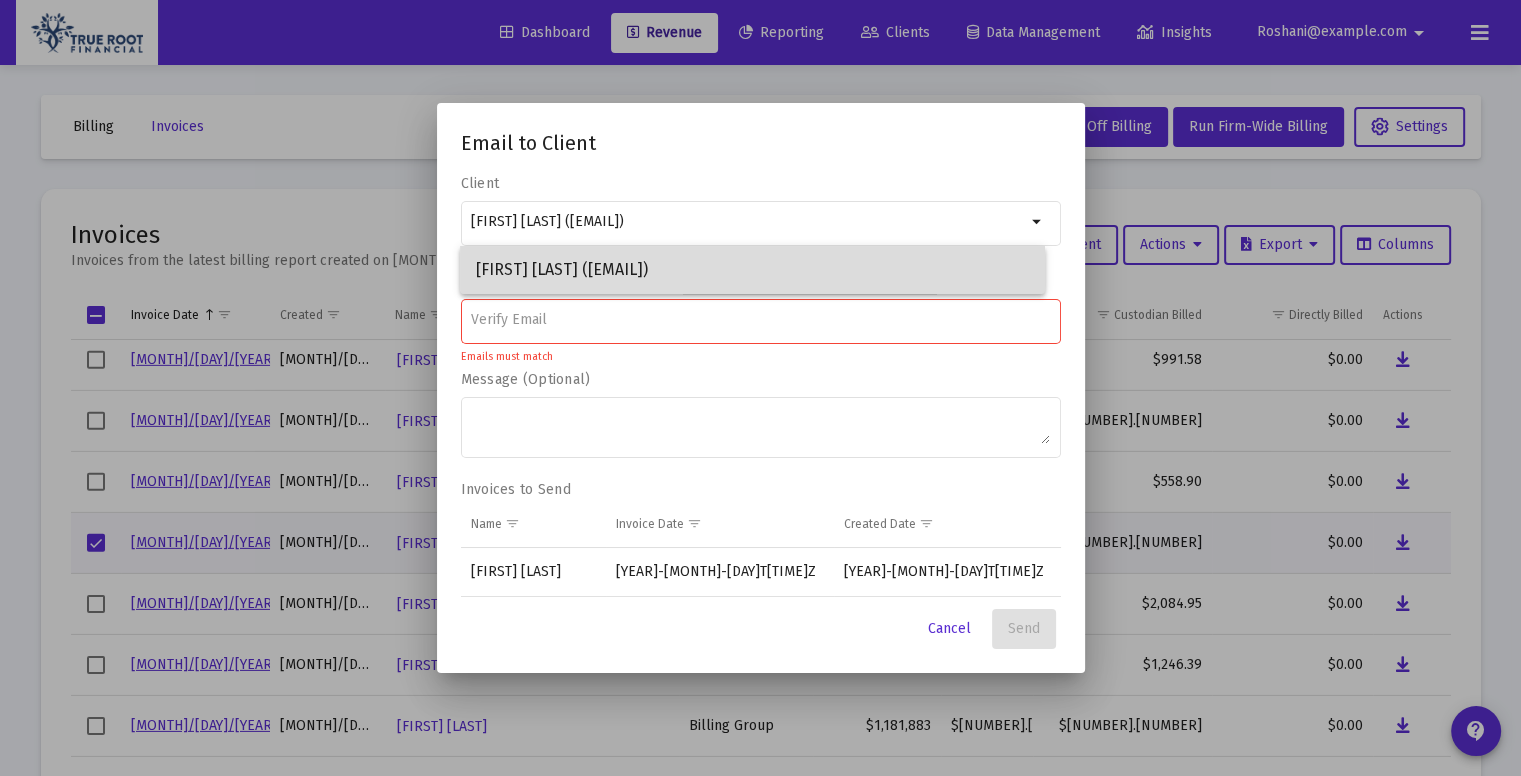 click on "[FIRST] [LAST] ([EMAIL])" at bounding box center [752, 270] 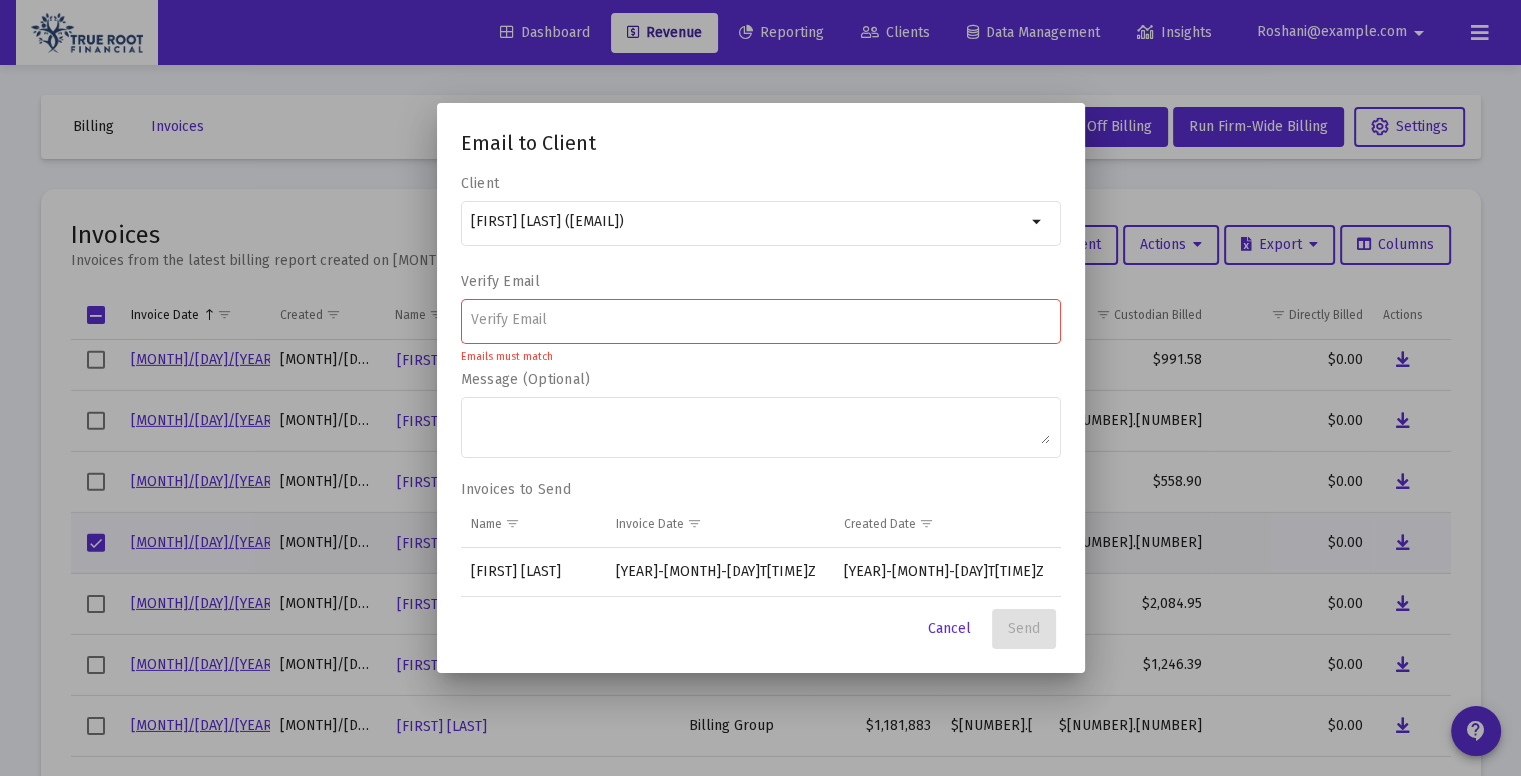 click at bounding box center [760, 320] 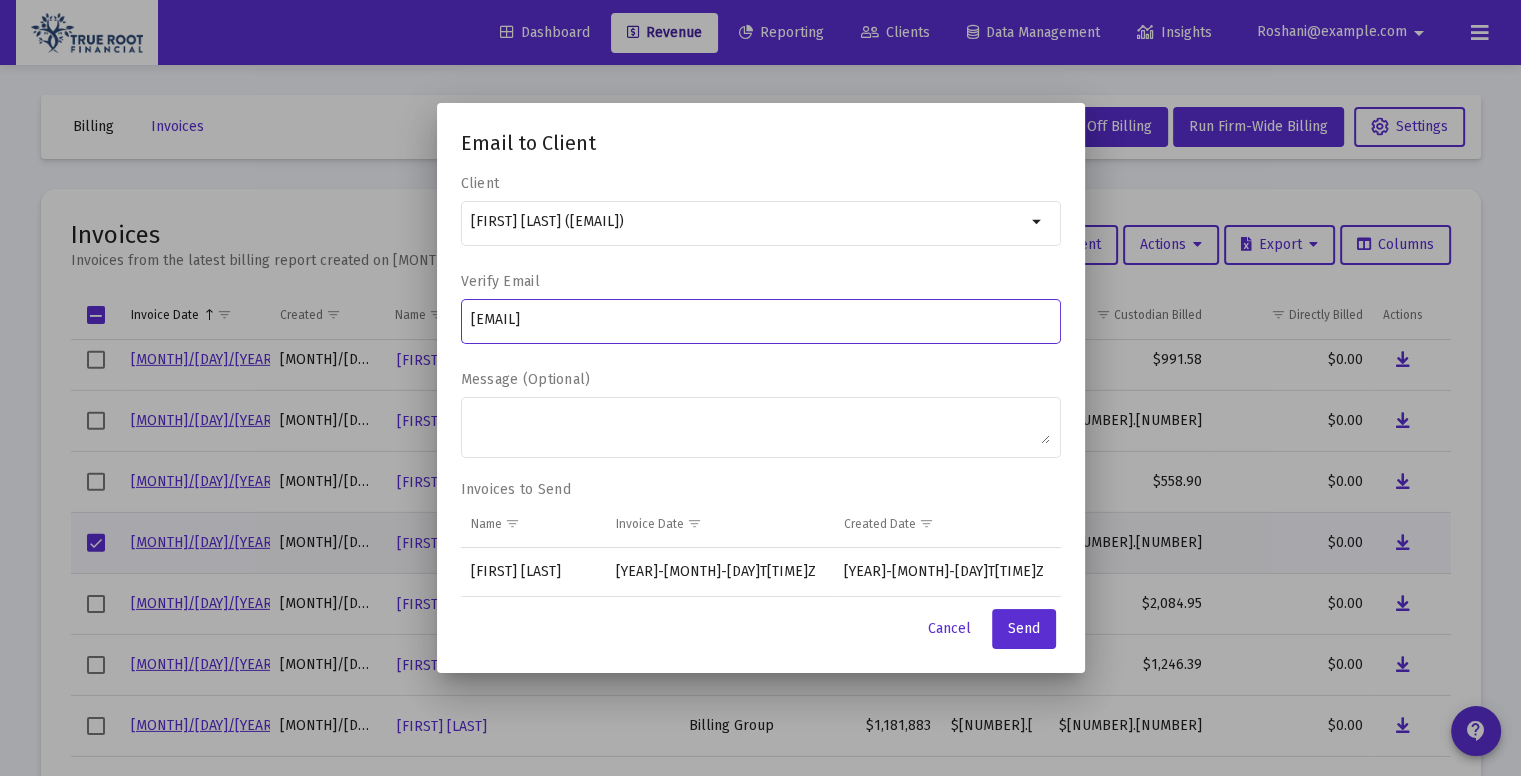 type on "[EMAIL]" 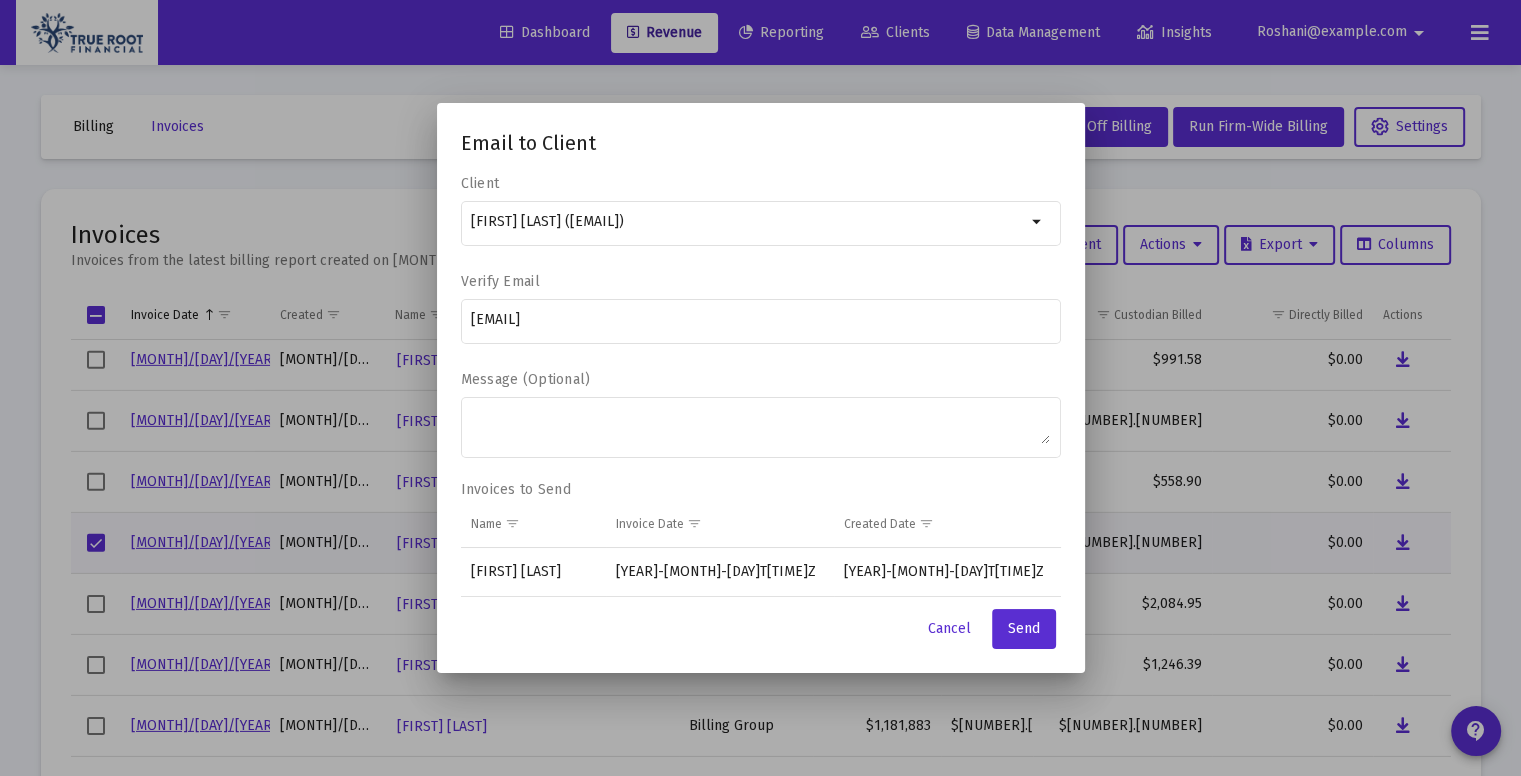 click on "[EMAIL]" at bounding box center [761, 331] 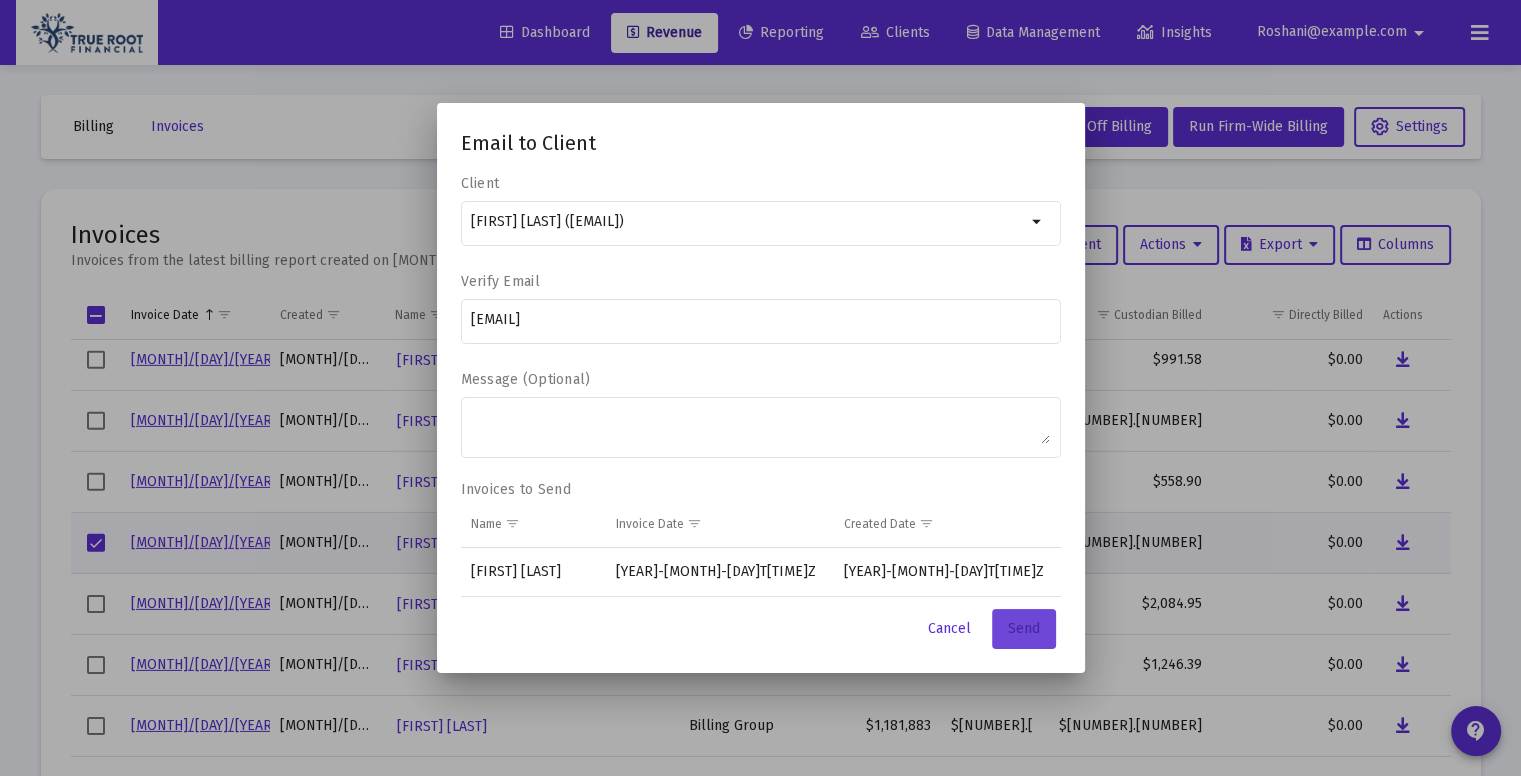 click on "Send" at bounding box center (1024, 628) 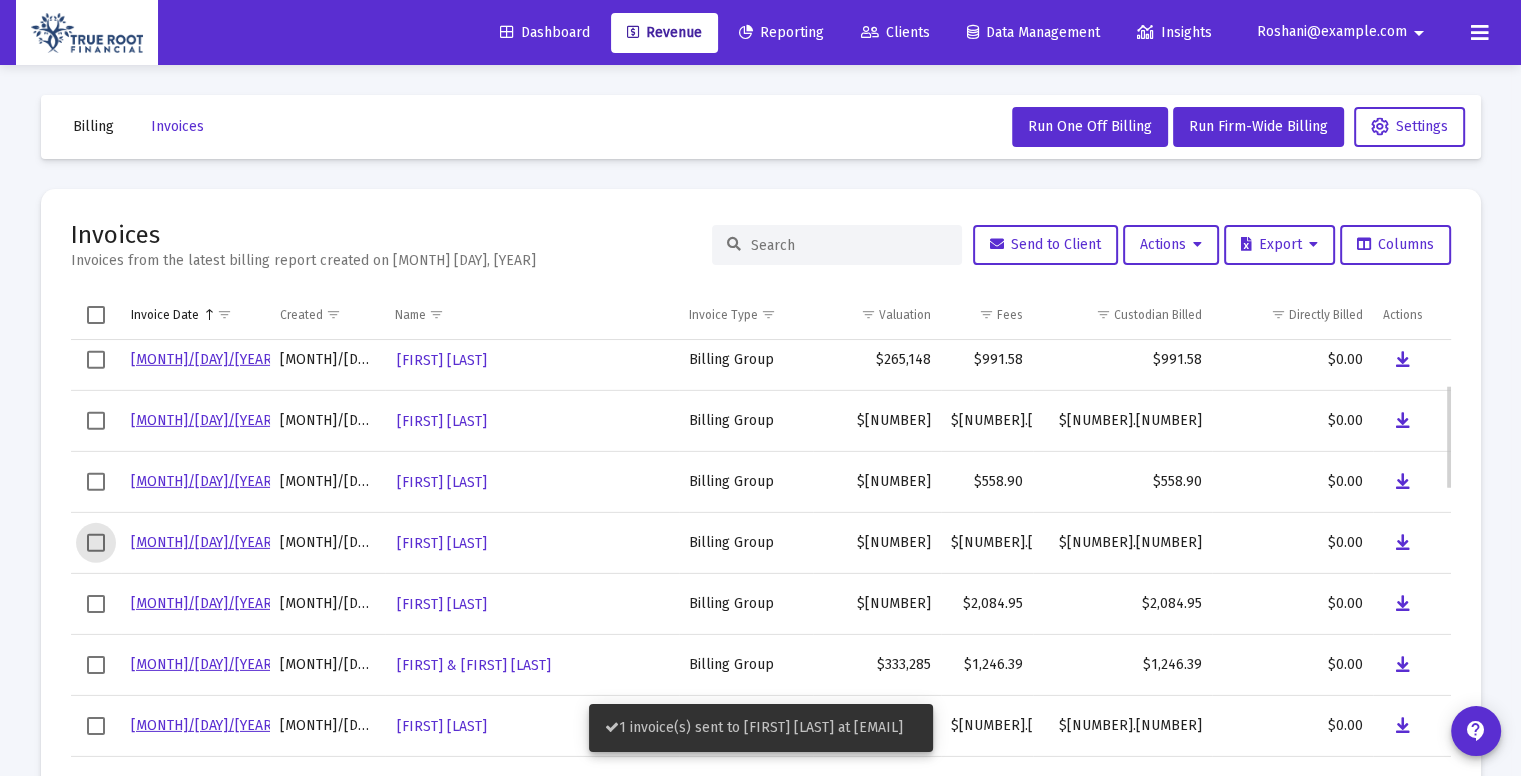 click at bounding box center [96, 543] 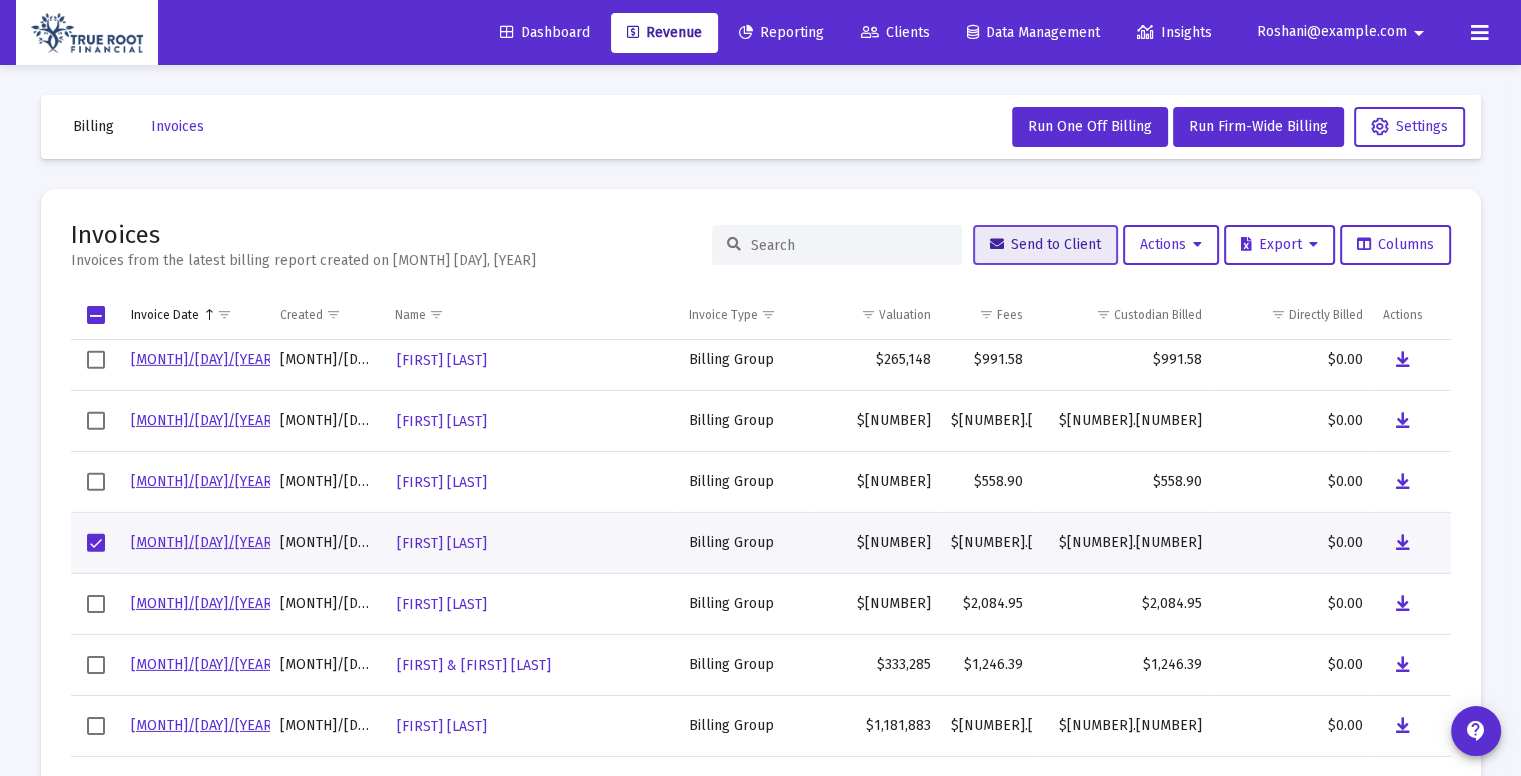 click on "Send to Client" at bounding box center [1045, 244] 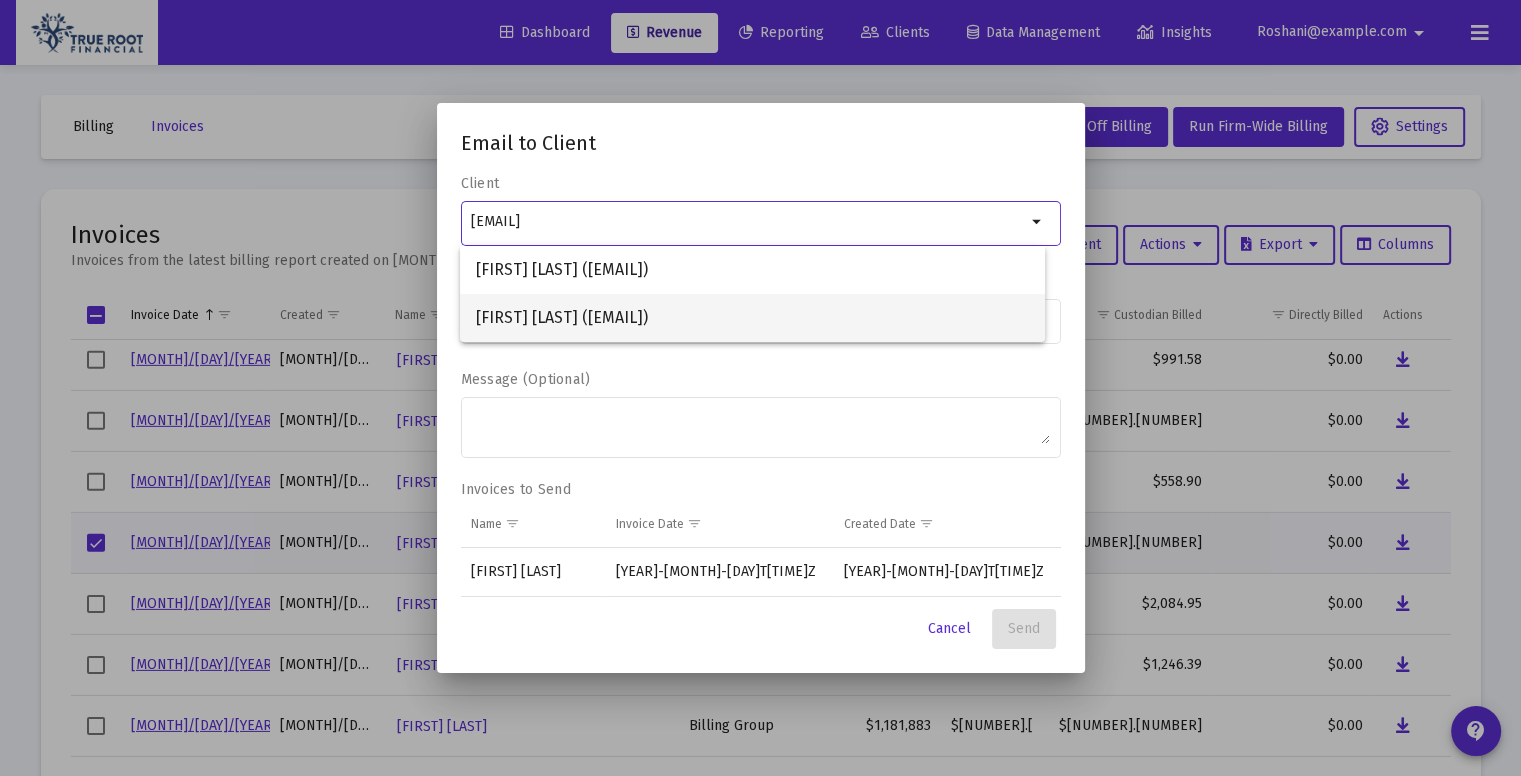 type on "[EMAIL]" 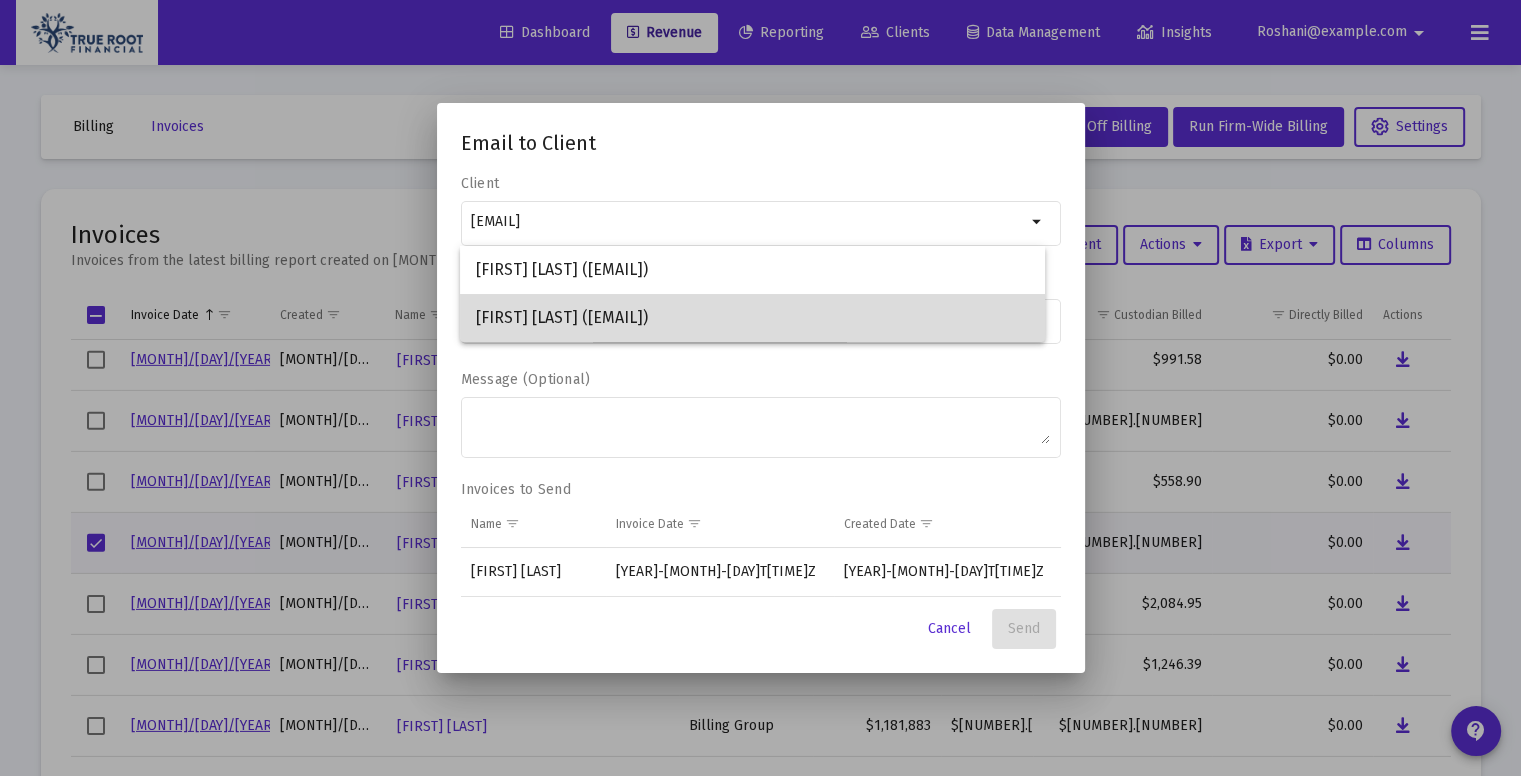 click on "[FIRST] [LAST] ([EMAIL])" at bounding box center (752, 318) 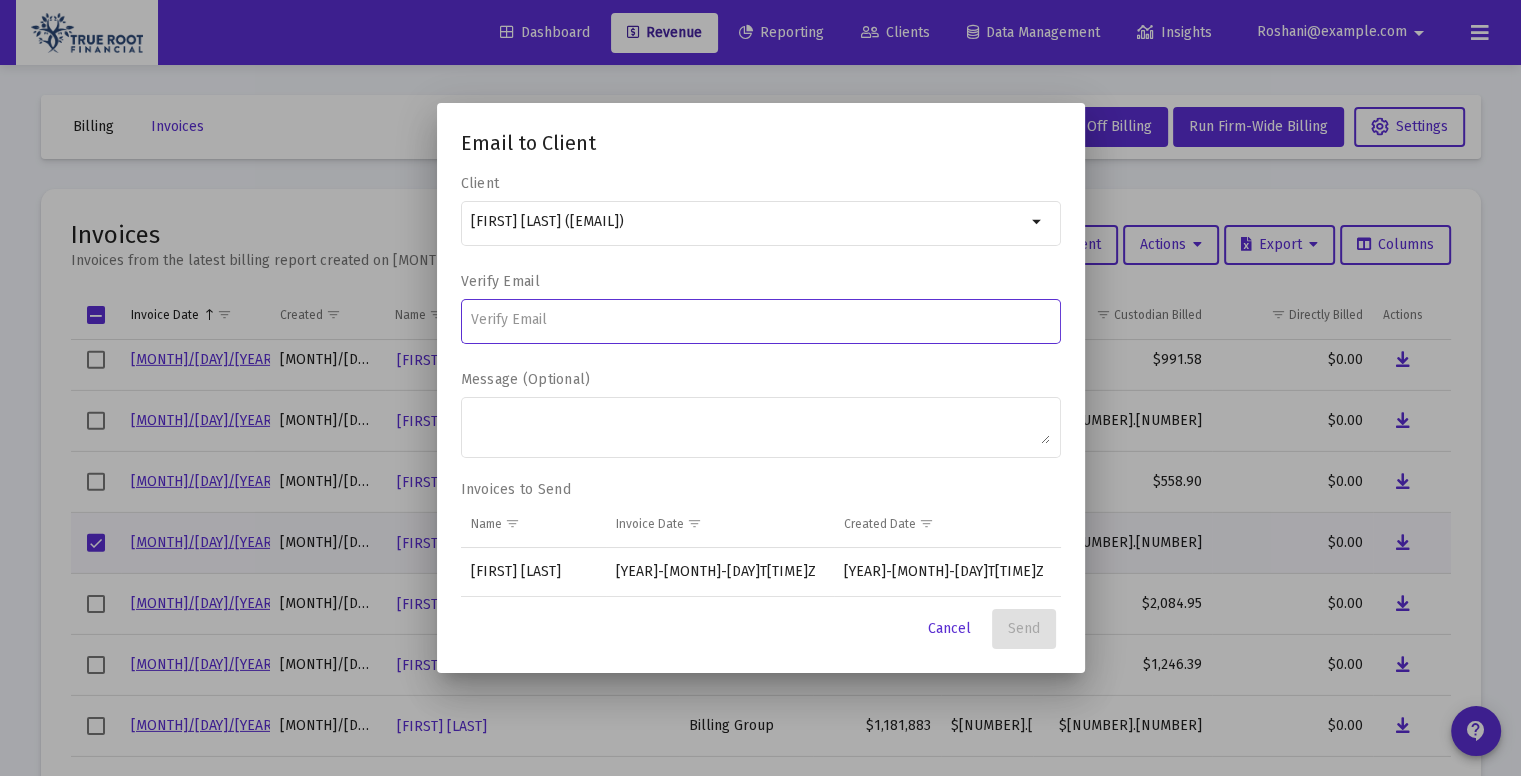 click at bounding box center [760, 320] 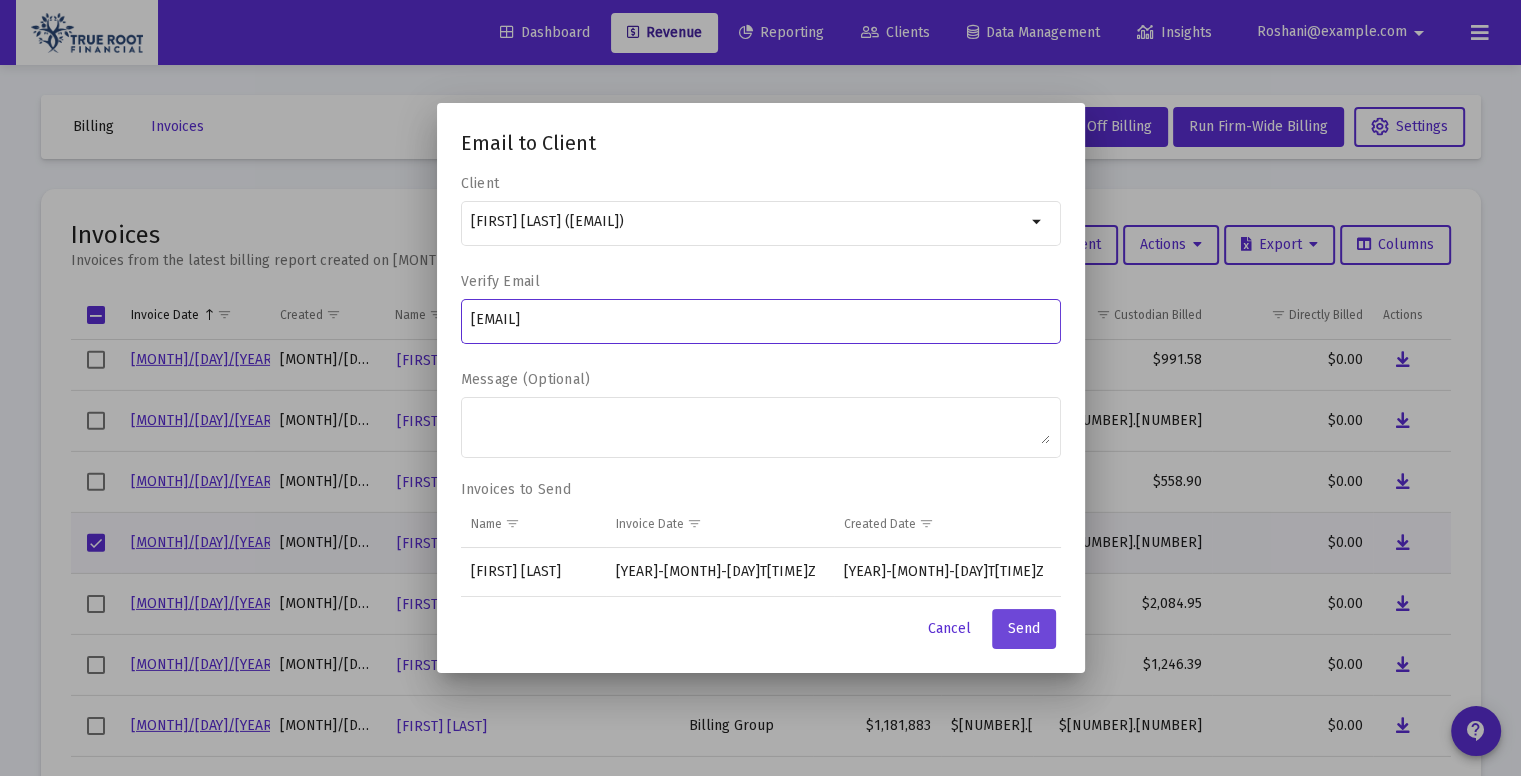 type on "[EMAIL]" 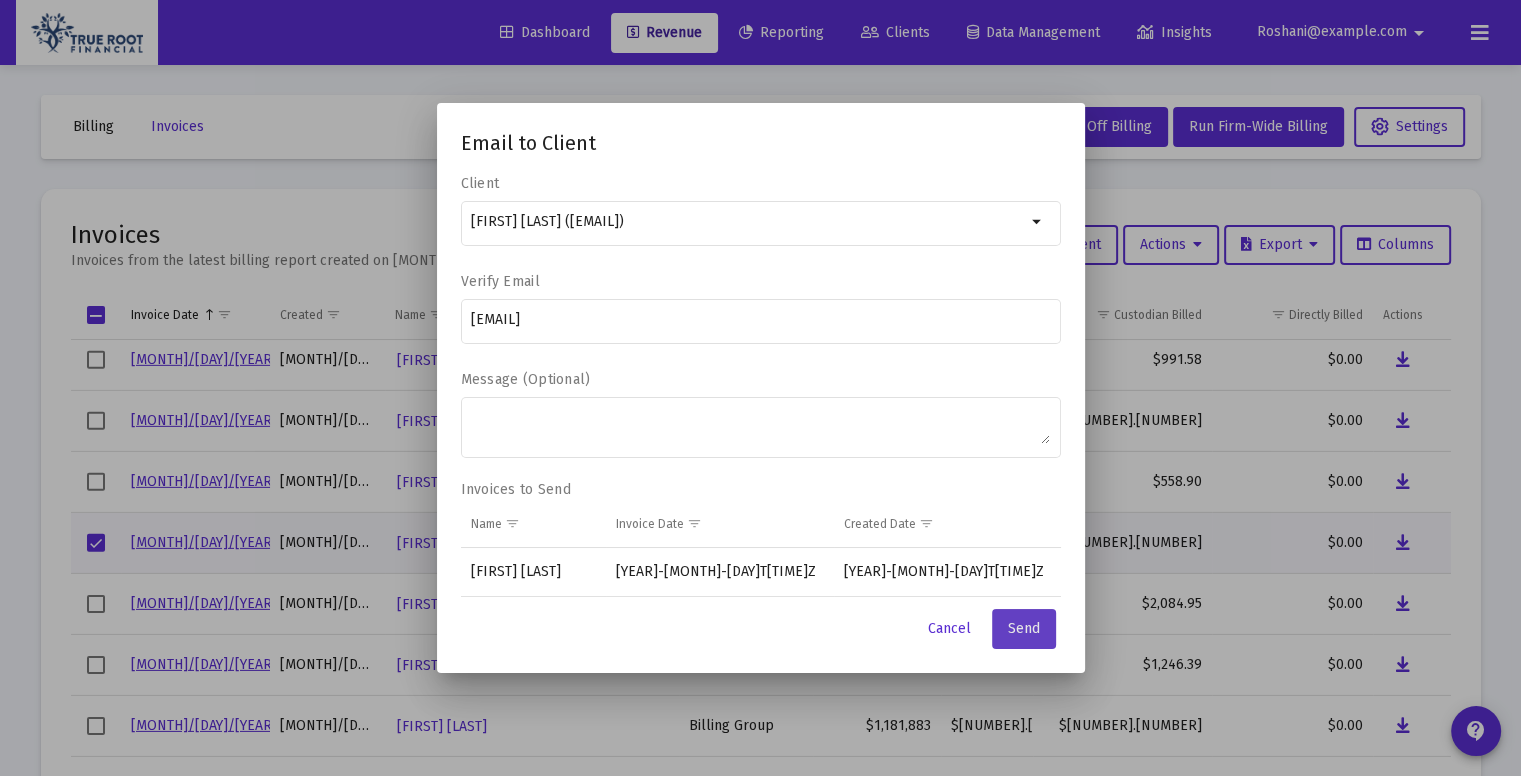 click on "Send" at bounding box center [1024, 628] 